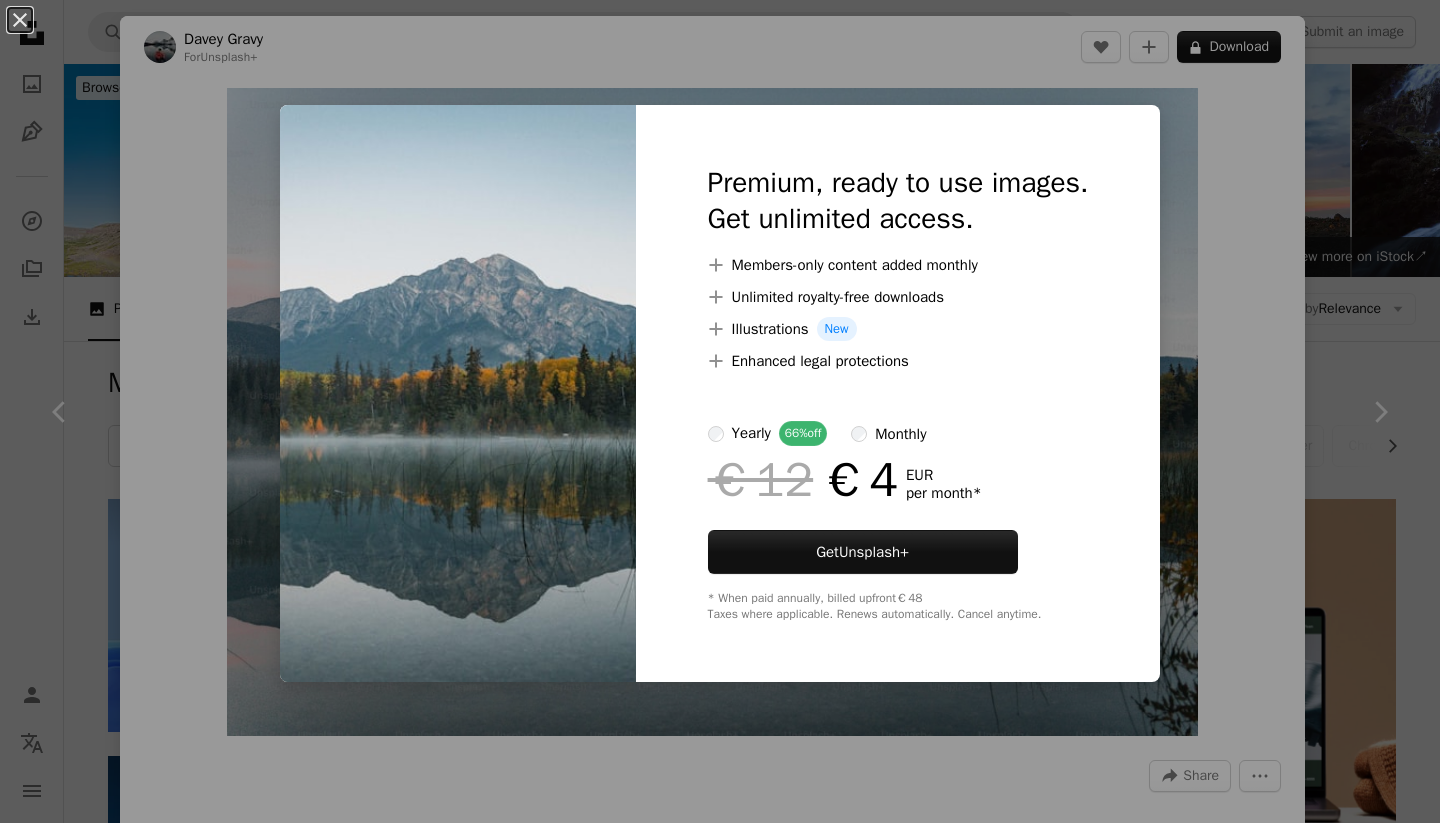 scroll, scrollTop: 709, scrollLeft: 0, axis: vertical 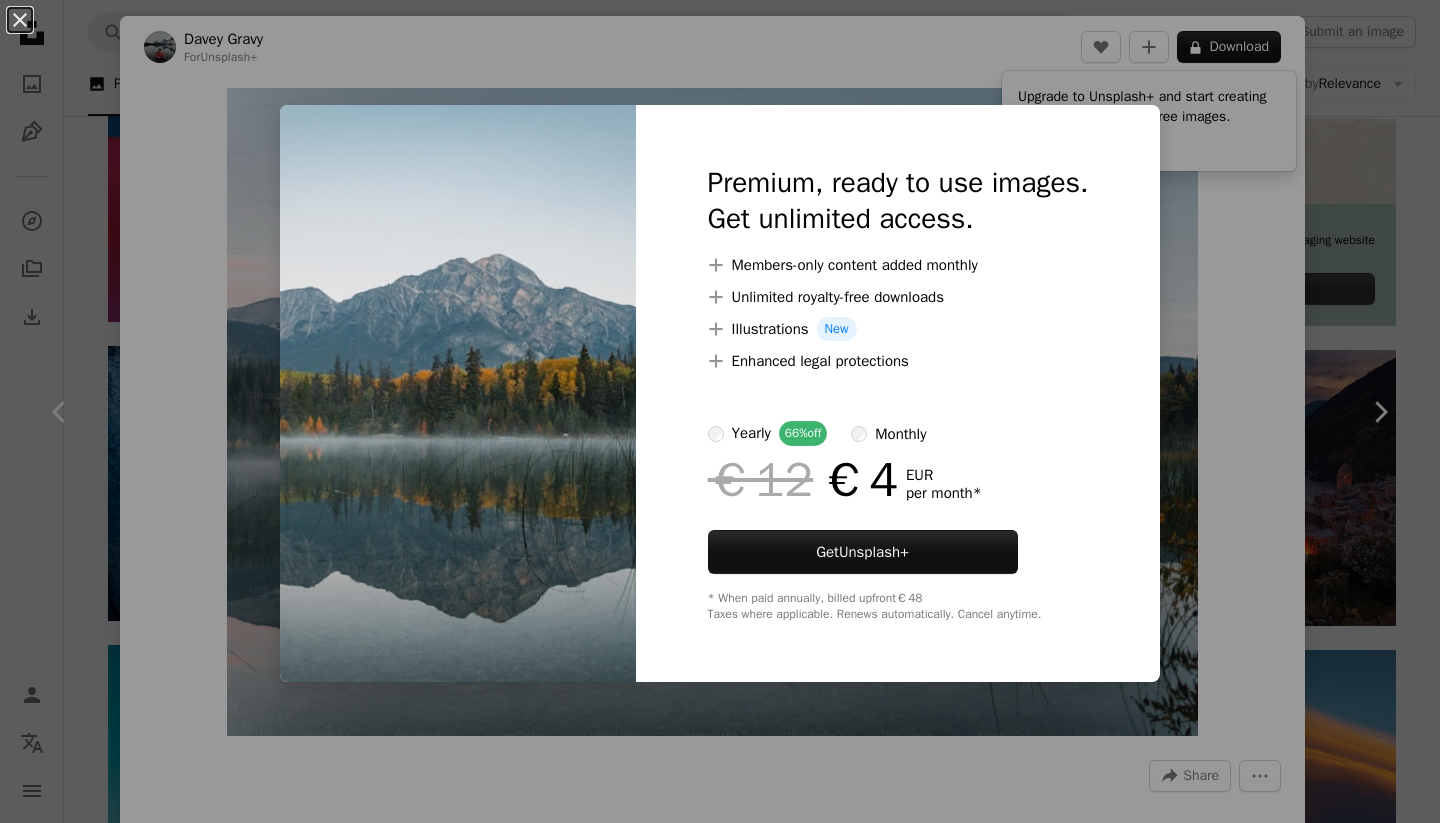 click on "An X shape Premium, ready to use images. Get unlimited access. A plus sign Members-only content added monthly A plus sign Unlimited royalty-free downloads A plus sign Illustrations  New A plus sign Enhanced legal protections yearly 66%  off monthly €12   €4 EUR per month * Get  Unsplash+ * When paid annually, billed upfront  €48 Taxes where applicable. Renews automatically. Cancel anytime." at bounding box center [720, 411] 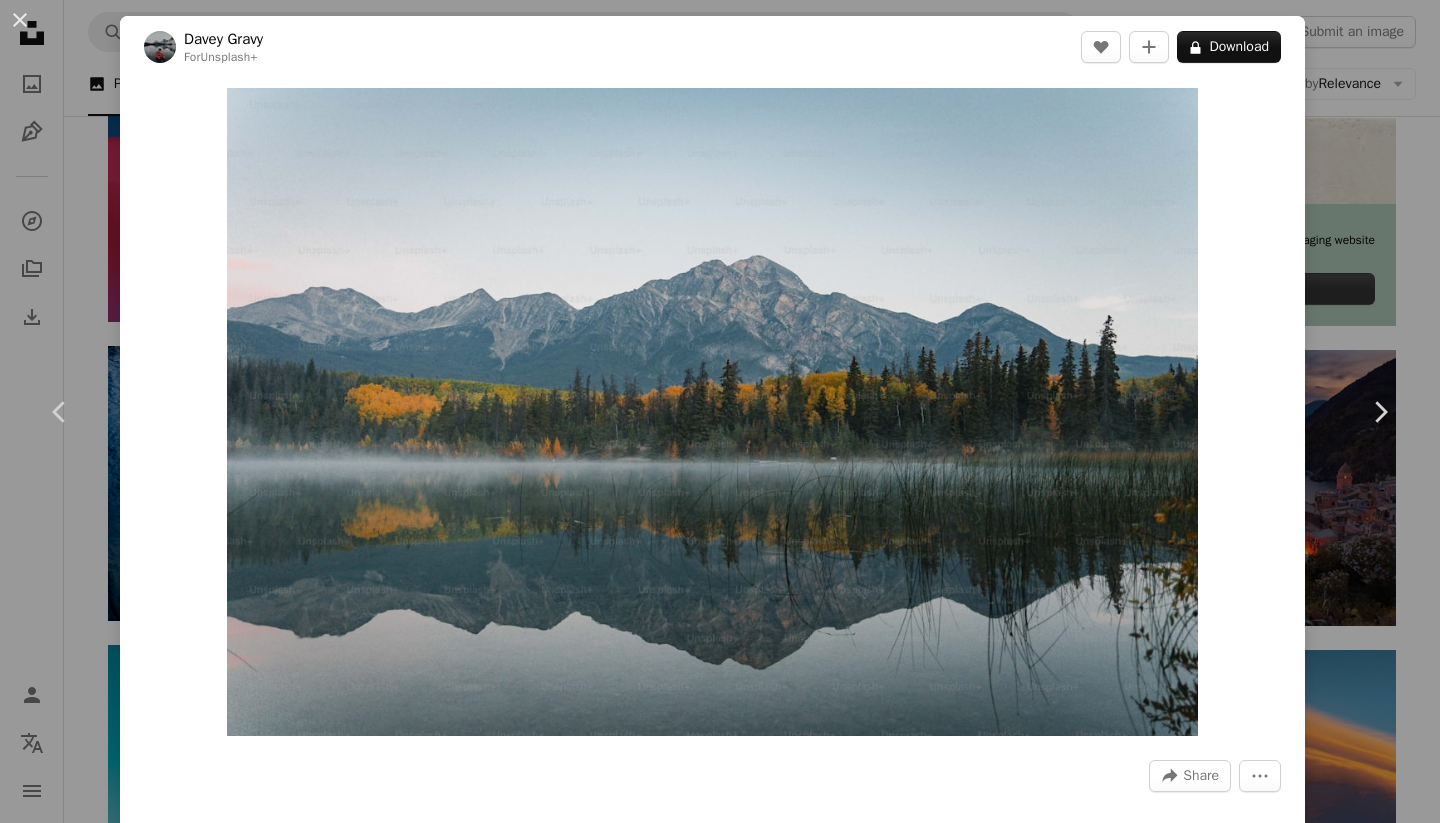 click on "An X shape Chevron left Chevron right Davey Gravy For Unsplash+ A heart A plus sign A lock Download Zoom in A forward-right arrow Share More Actions Calendar outlined Published on January 9, 2023 Safety Licensed under the Unsplash+ License wallpaper background phone wallpaper trees abstract background [COUNTRY] lake phone background wallpapers reflection backgrounds mountain range [STATE] screen saver lock screen home screen Creative Commons images From this series Chevron right Plus sign for Unsplash+ Plus sign for Unsplash+ Plus sign for Unsplash+ Plus sign for Unsplash+ Plus sign for Unsplash+ Plus sign for Unsplash+ Plus sign for Unsplash+ Plus sign for Unsplash+ Plus sign for Unsplash+ Plus sign for Unsplash+ Related images Plus sign for Unsplash+ A heart A plus sign Davey Gravy For Unsplash+ A lock Download Plus sign for Unsplash+ A heart A plus sign Davey Gravy For Unsplash+ A lock Download Plus sign for Unsplash+ A heart A plus sign Getty Images For Unsplash+ A lock Download Plus sign for Unsplash+ A heart A plus sign" at bounding box center [720, 411] 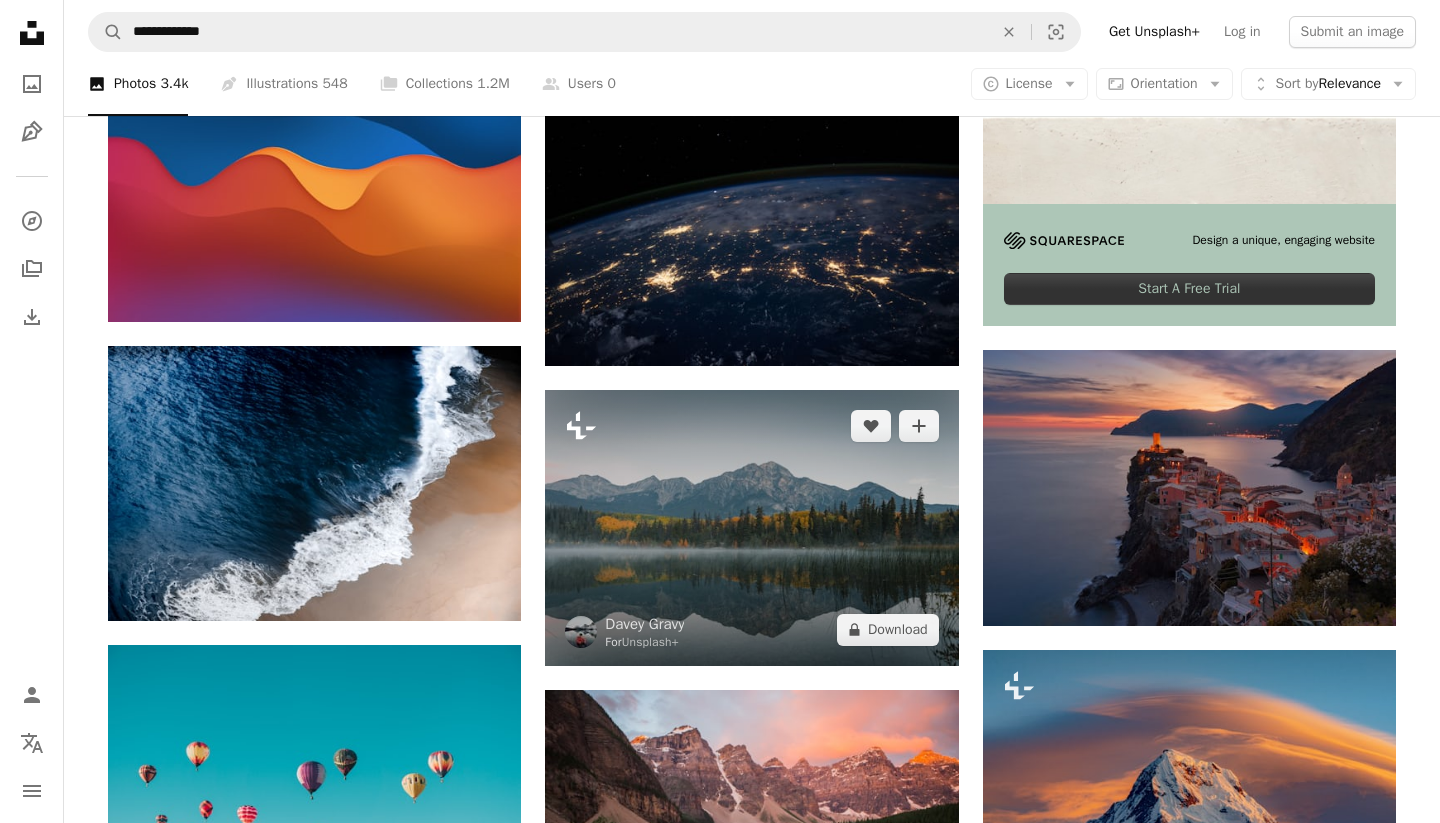 click 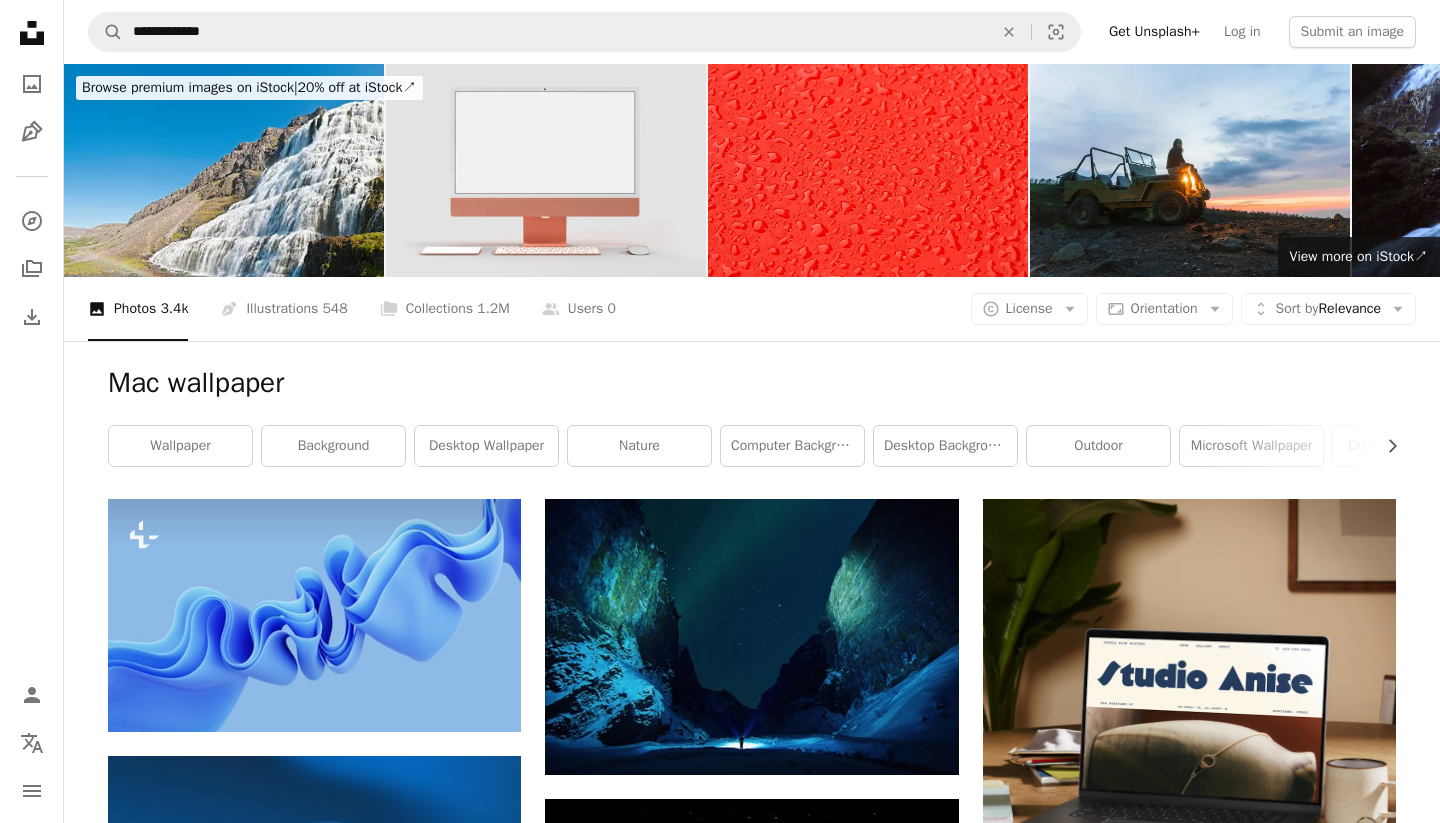 scroll, scrollTop: 0, scrollLeft: 0, axis: both 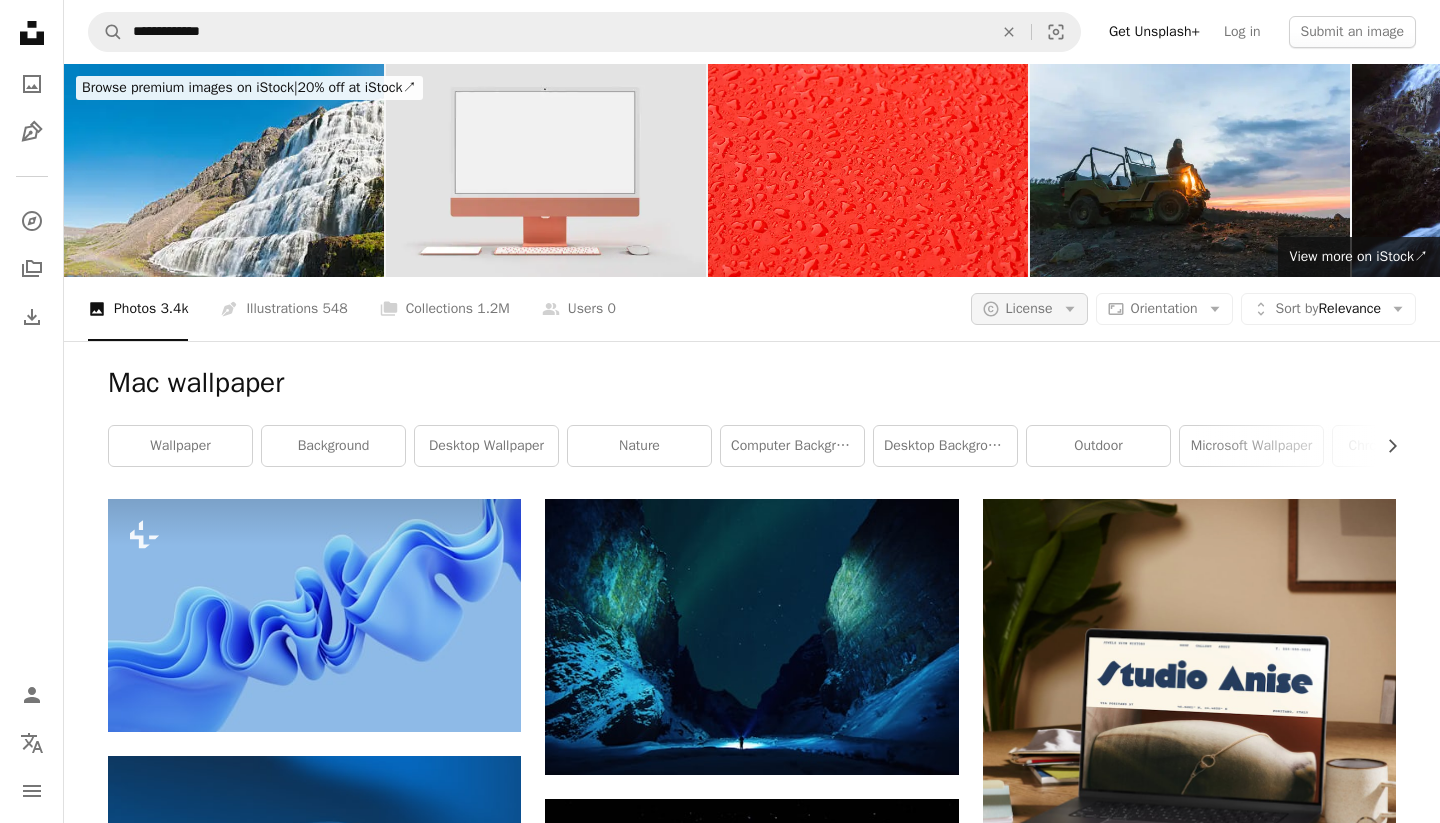 click on "License" at bounding box center [1029, 308] 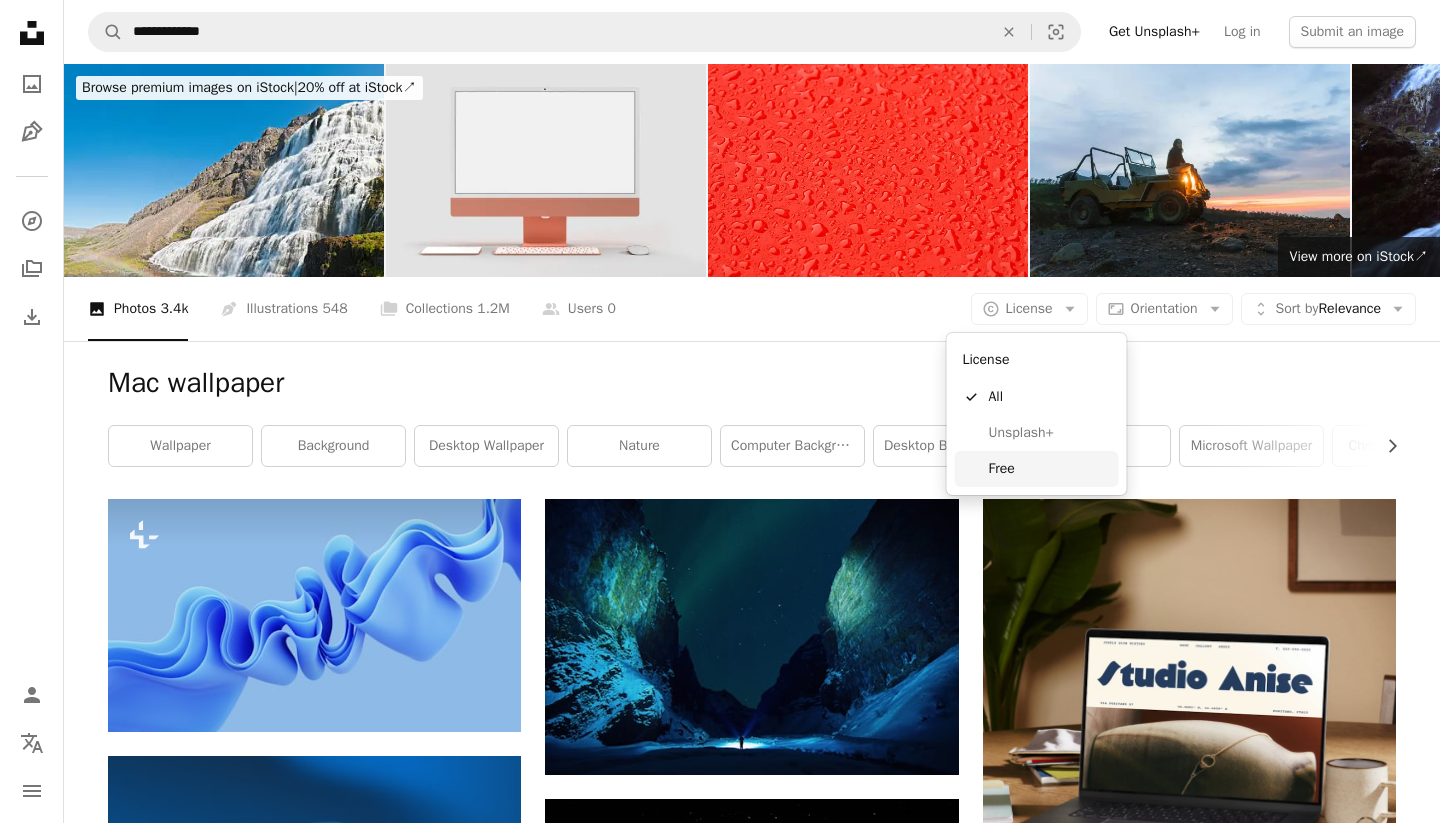 click on "Free" at bounding box center [1037, 469] 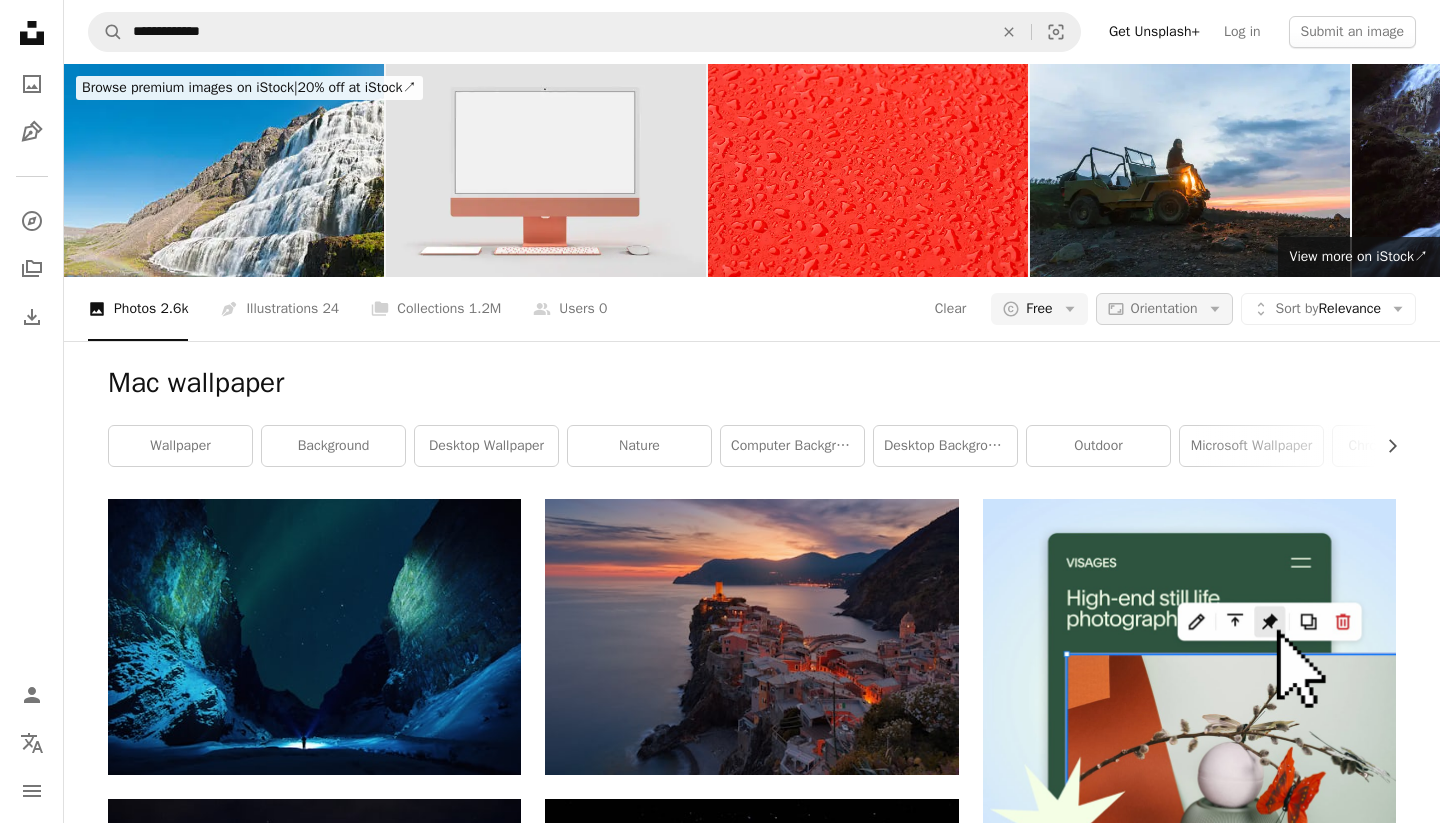 click on "Orientation" at bounding box center [1164, 308] 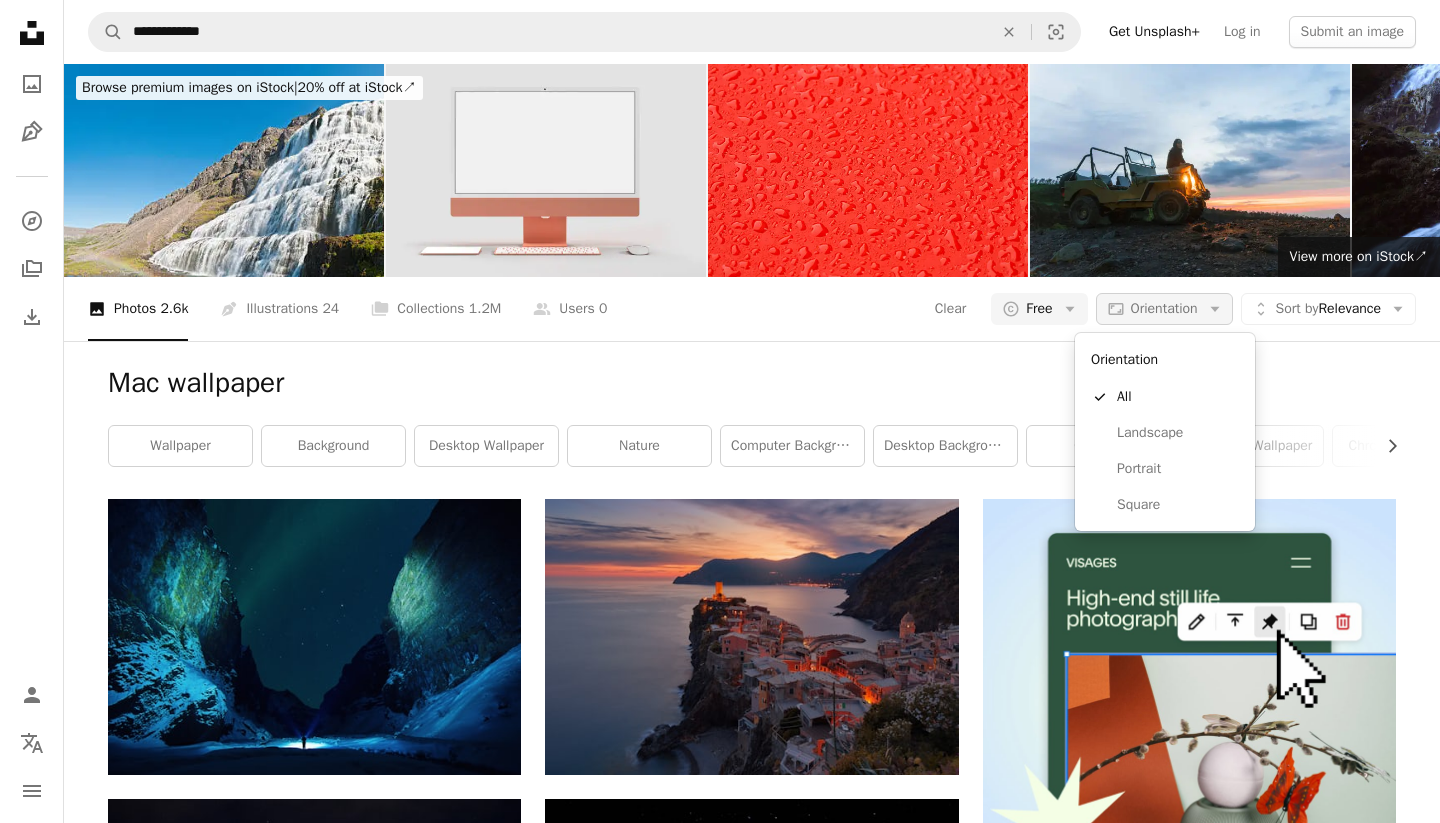 click on "Orientation" at bounding box center [1164, 308] 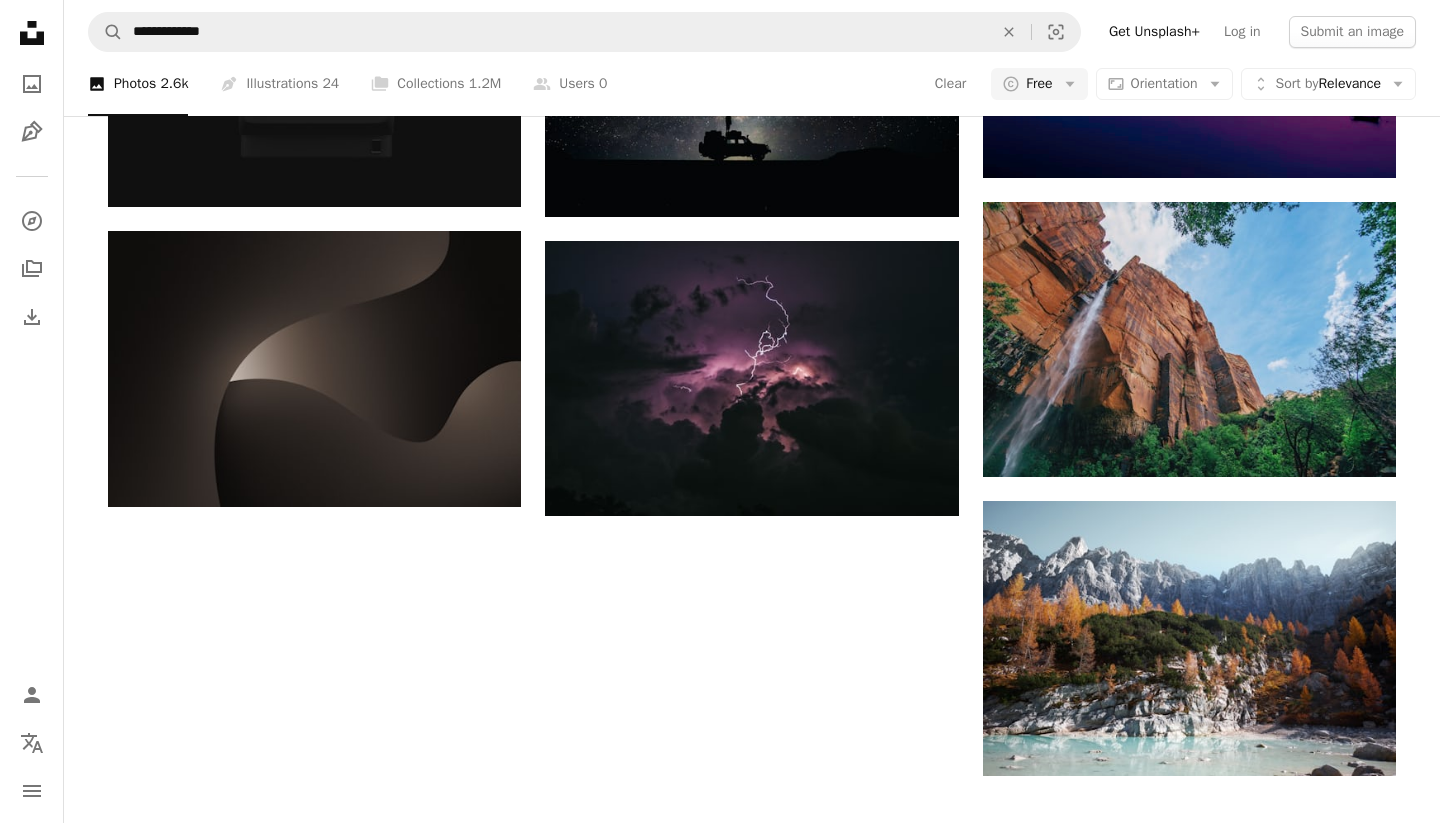 scroll, scrollTop: 2058, scrollLeft: 0, axis: vertical 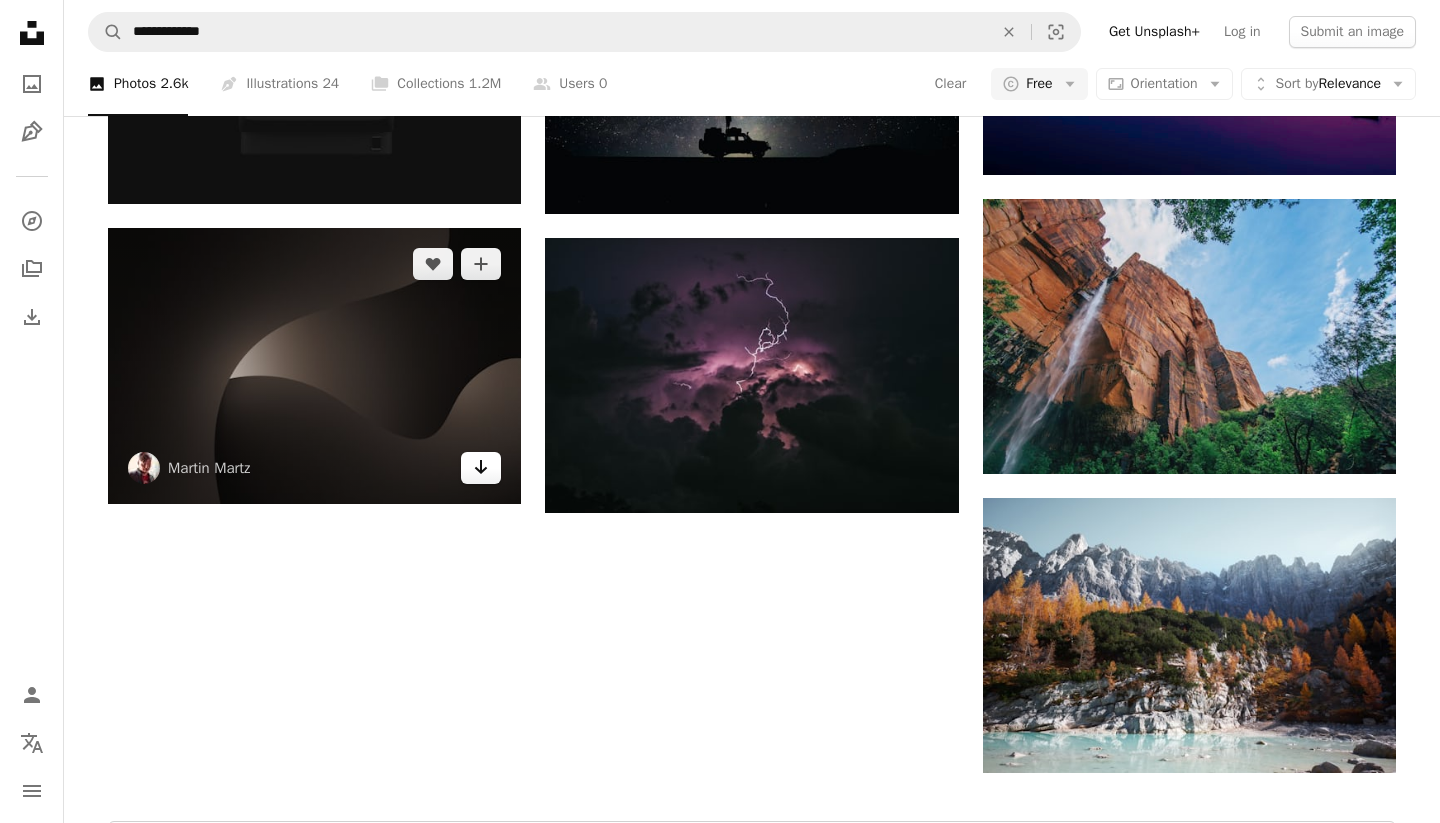 click on "Arrow pointing down" 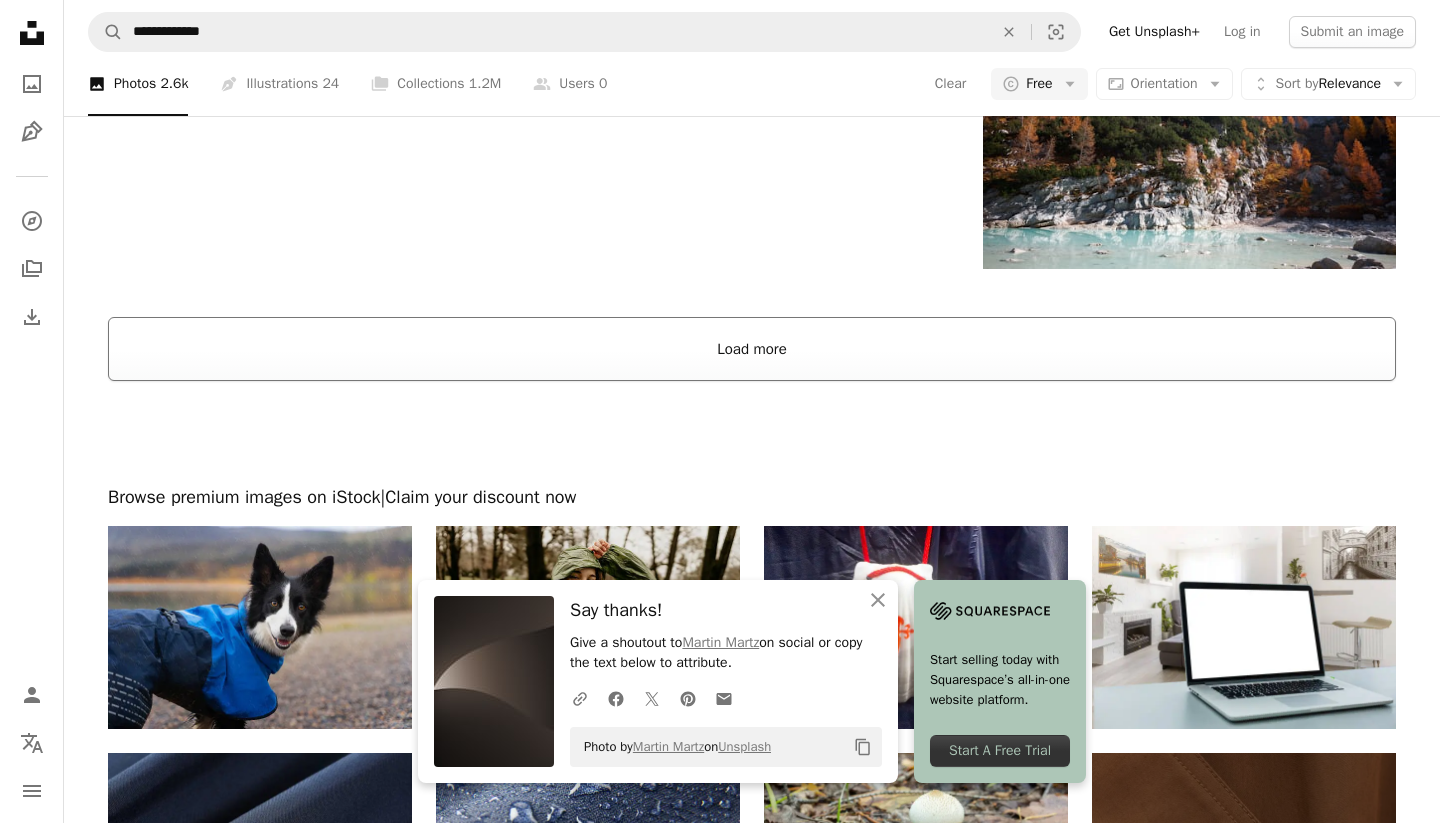 click on "Load more" at bounding box center (752, 349) 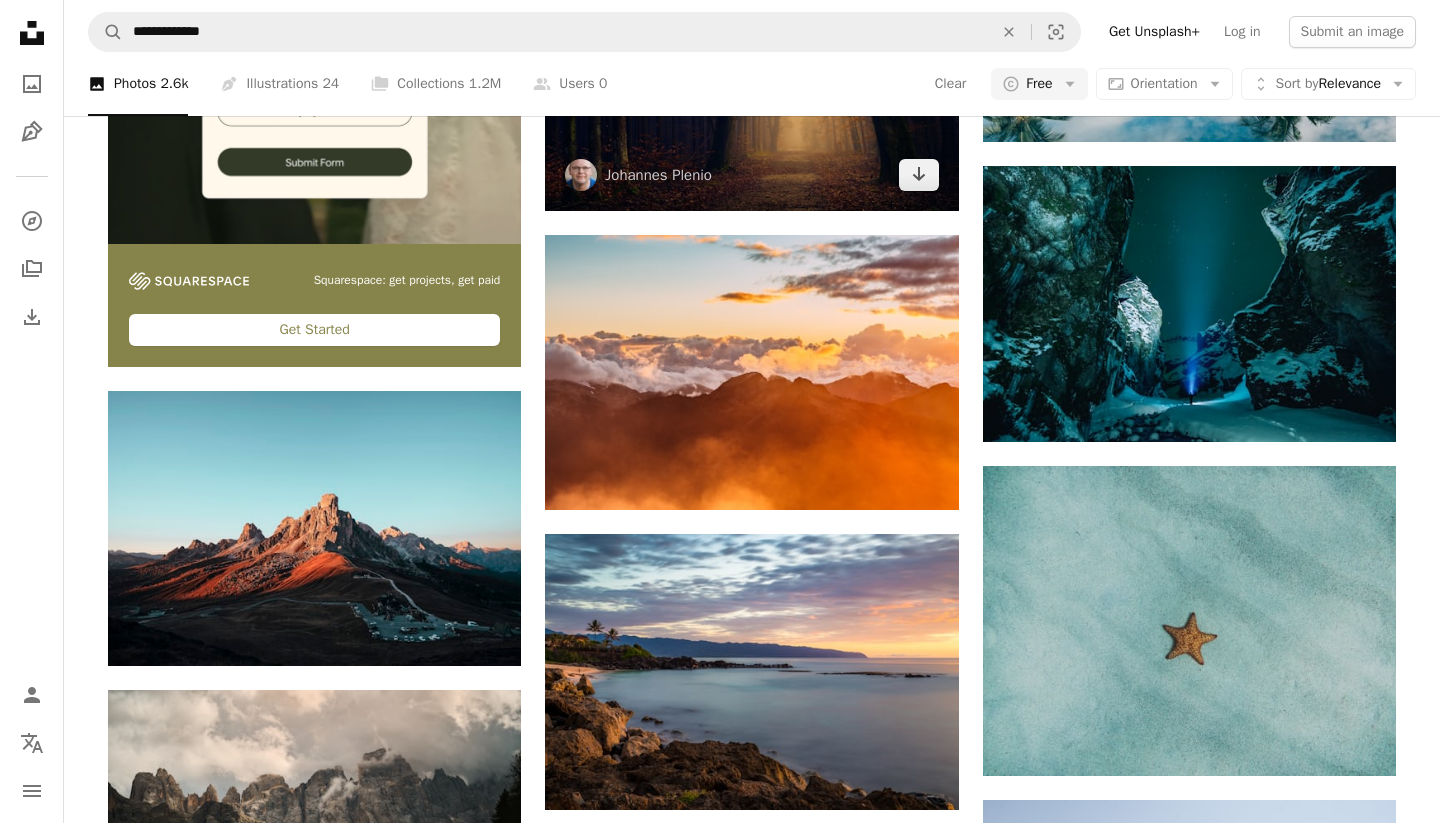 scroll, scrollTop: 3552, scrollLeft: 0, axis: vertical 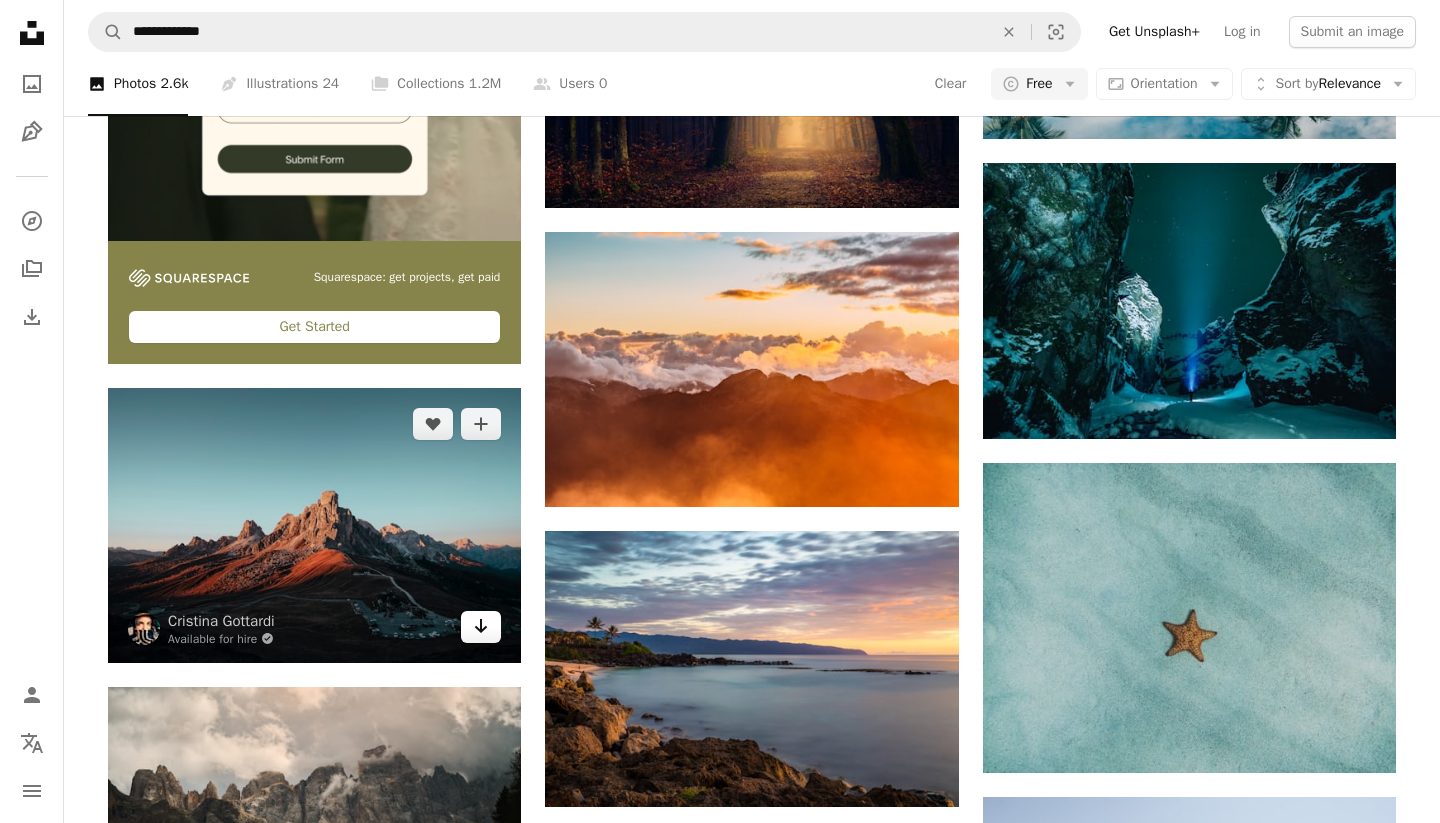 click on "Arrow pointing down" at bounding box center [481, 627] 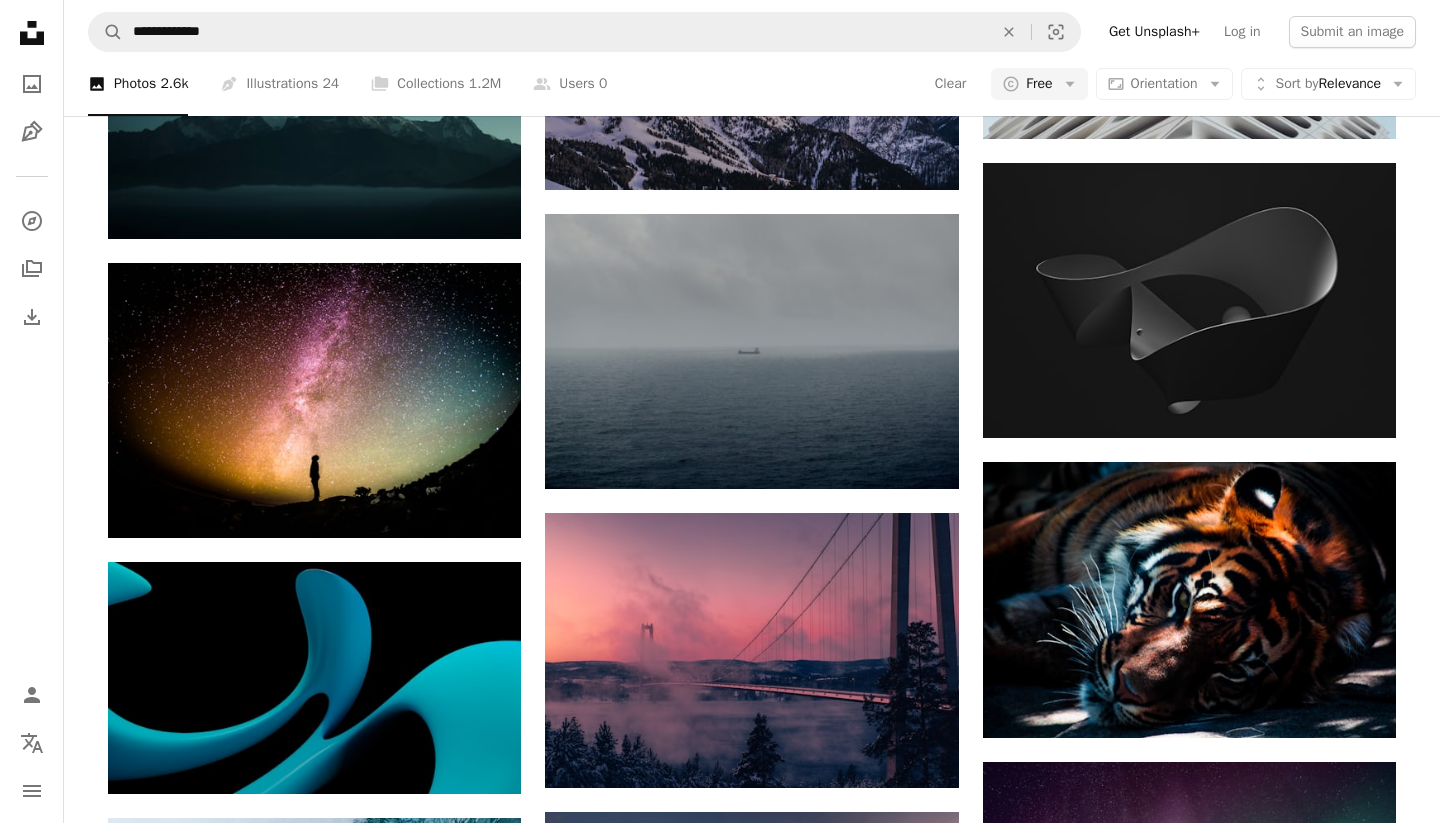 scroll, scrollTop: 8539, scrollLeft: 0, axis: vertical 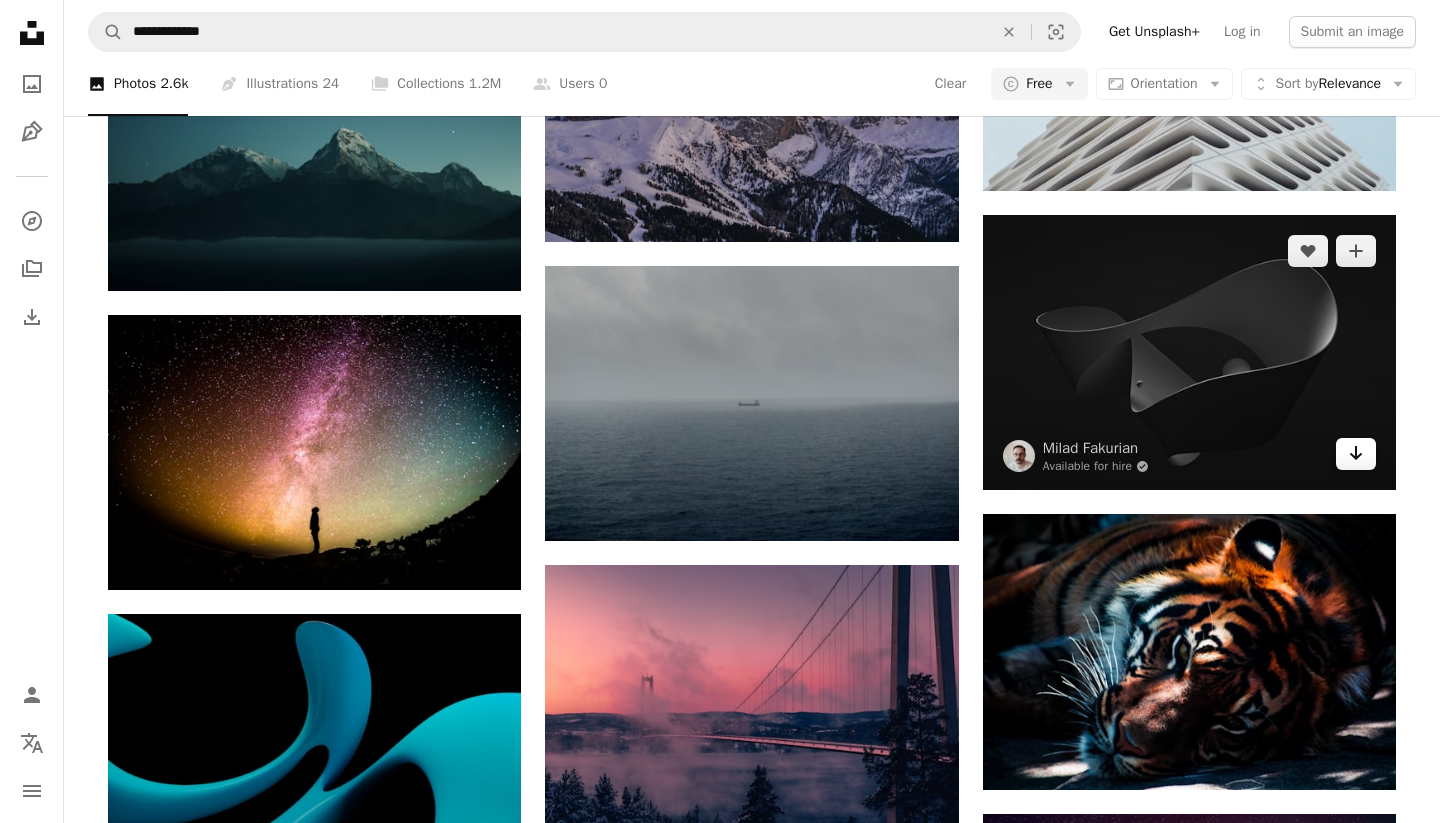 click 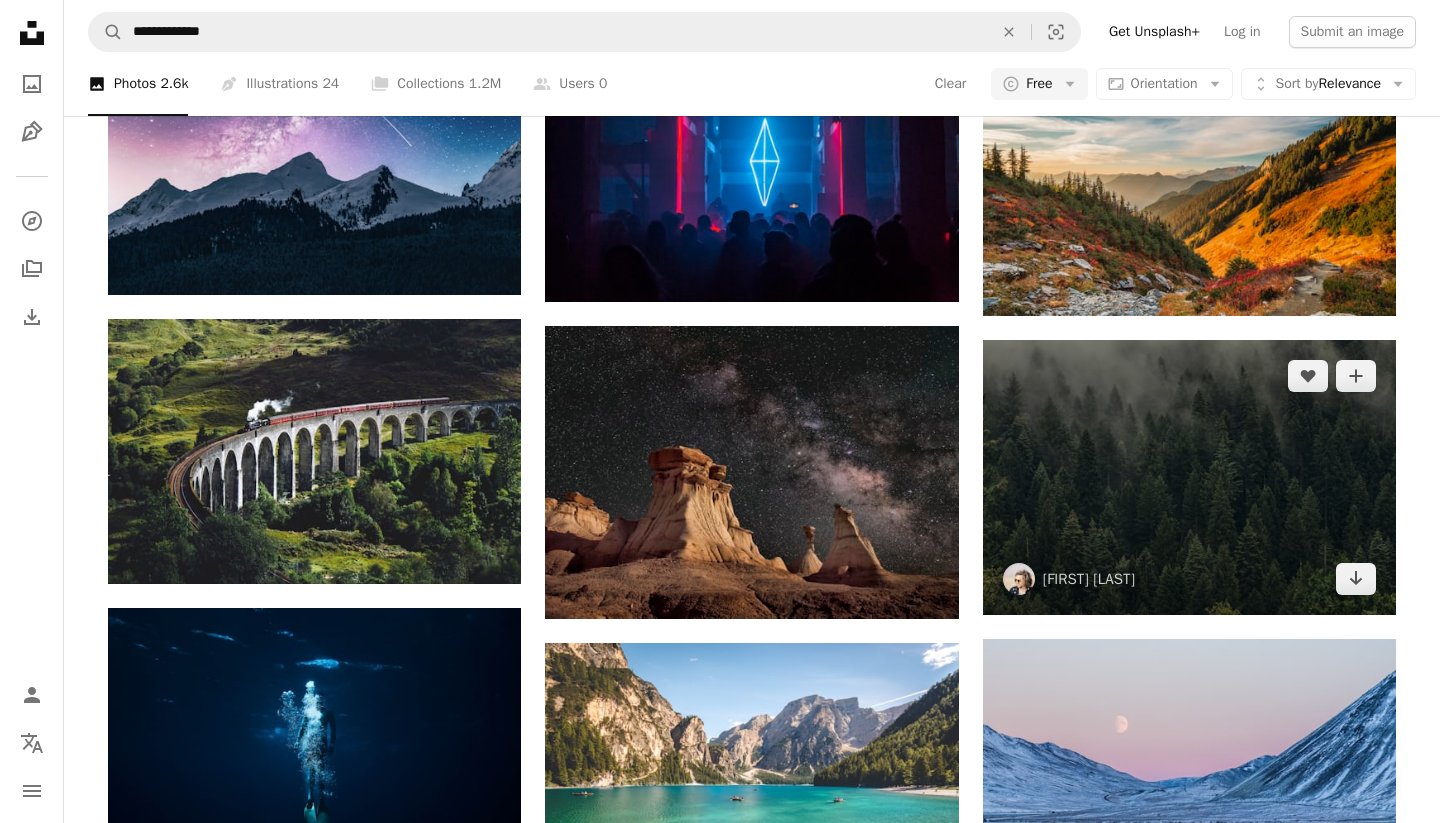 scroll, scrollTop: 11462, scrollLeft: 0, axis: vertical 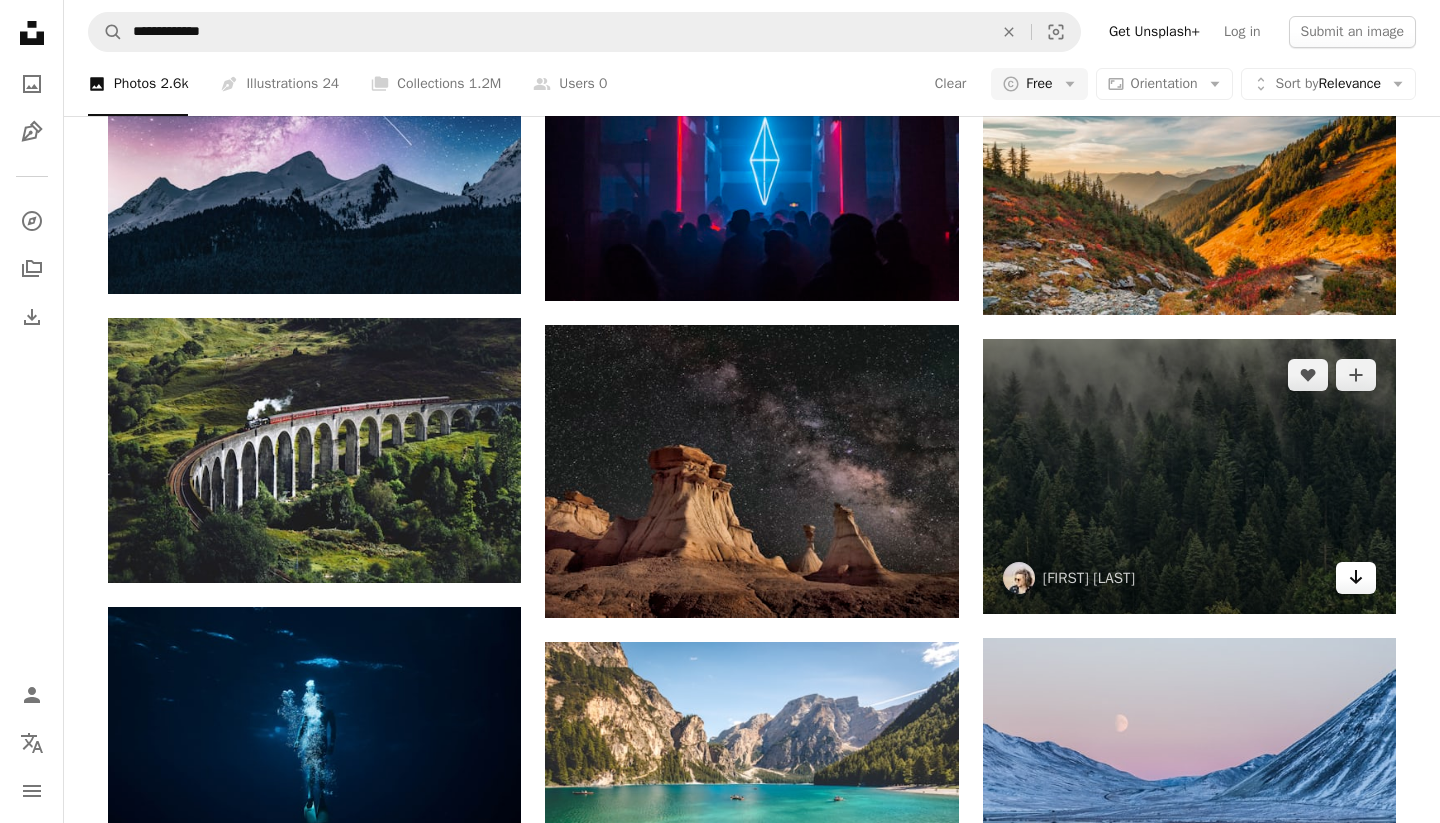 click on "Arrow pointing down" 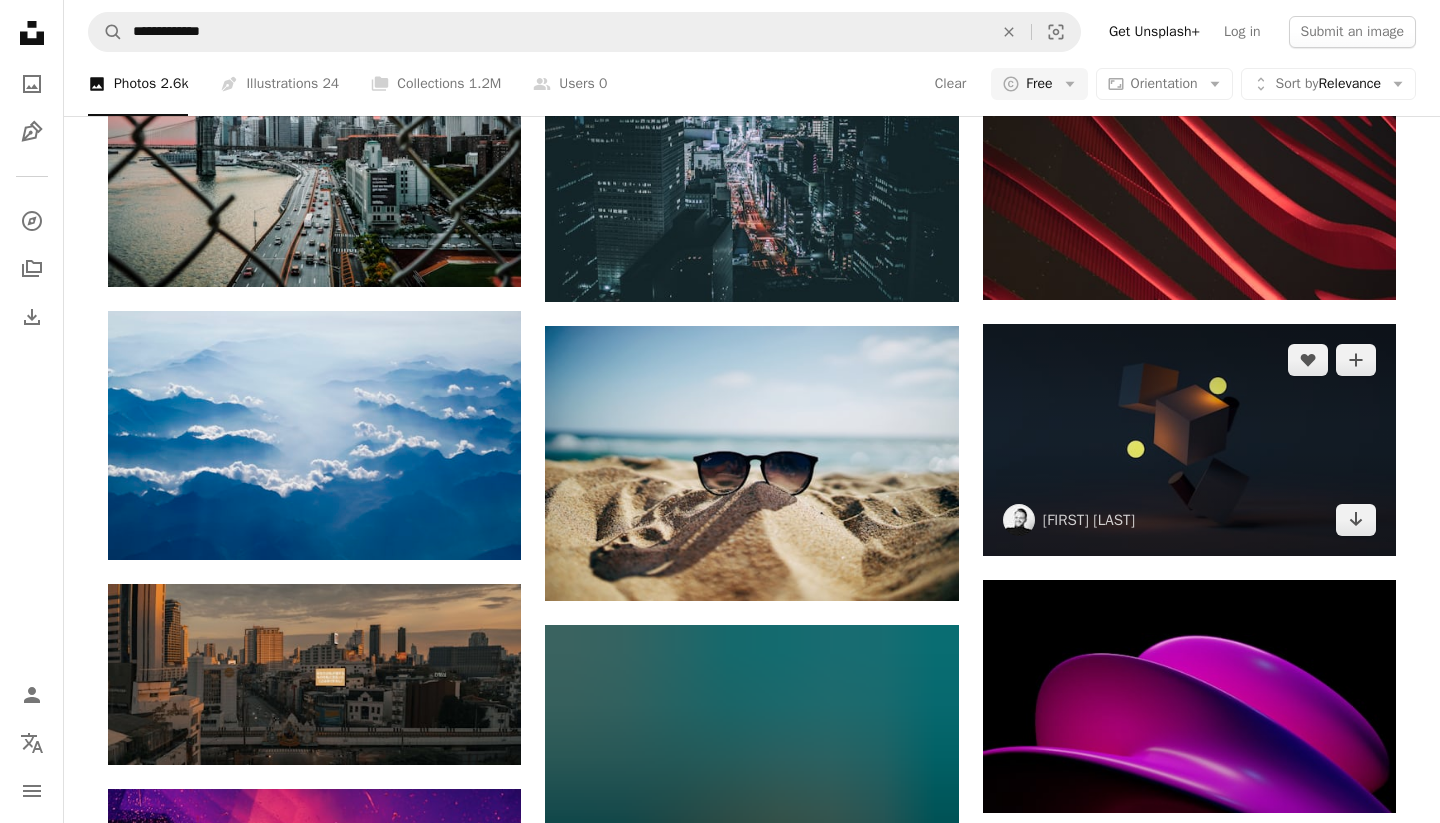 scroll, scrollTop: 13867, scrollLeft: 0, axis: vertical 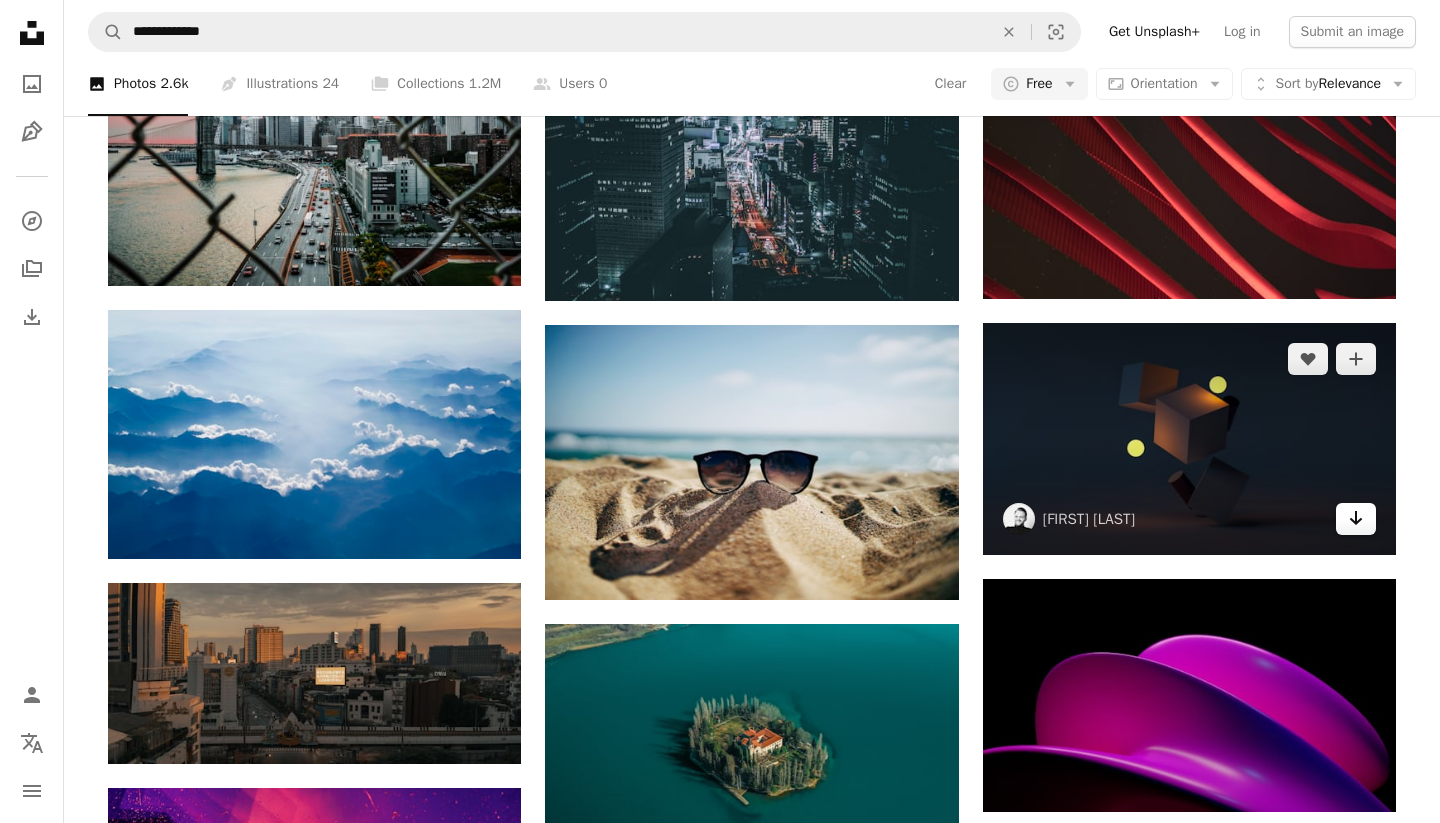 click on "Arrow pointing down" 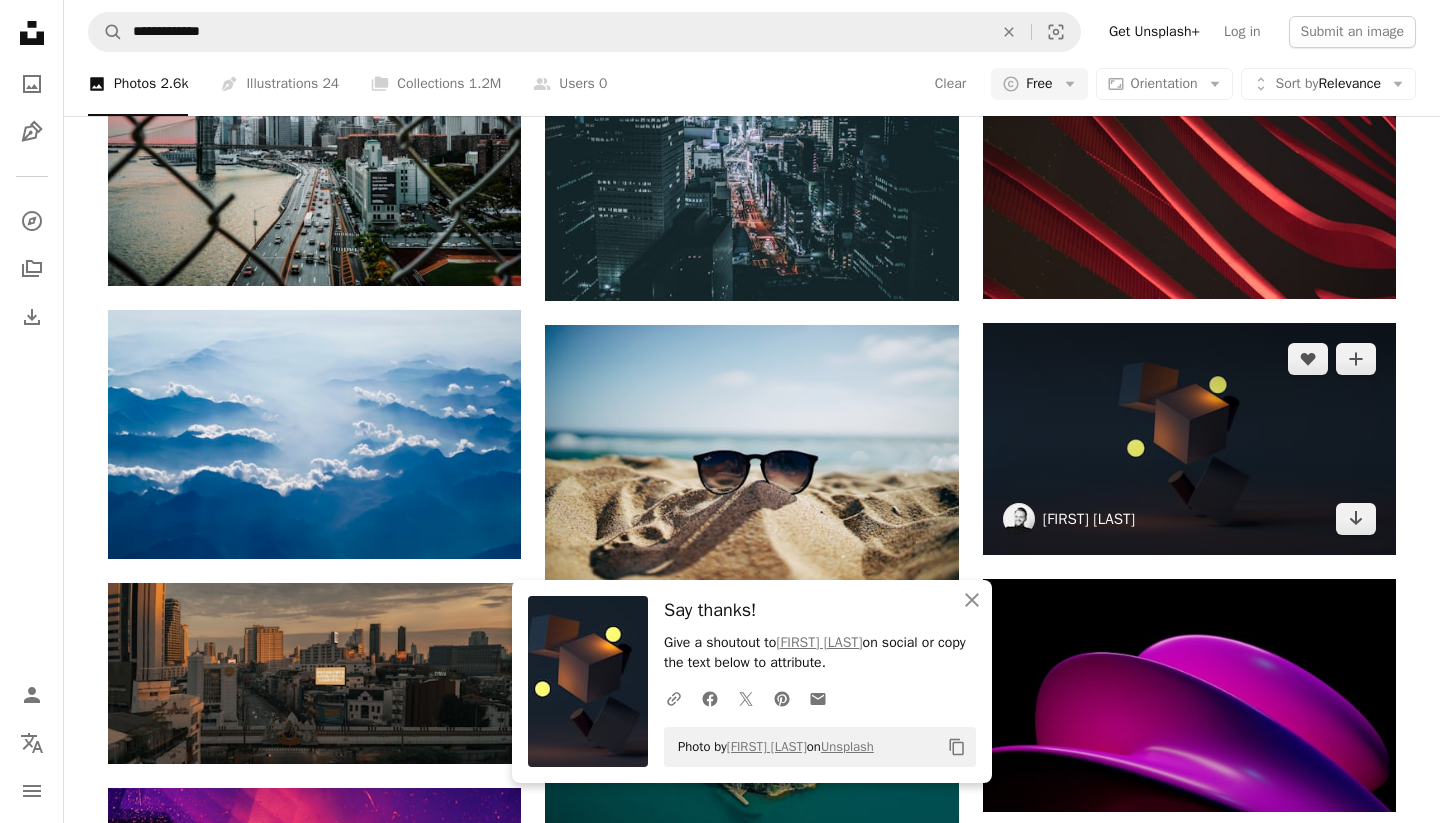 click on "[FIRST] [LAST]" at bounding box center [1089, 519] 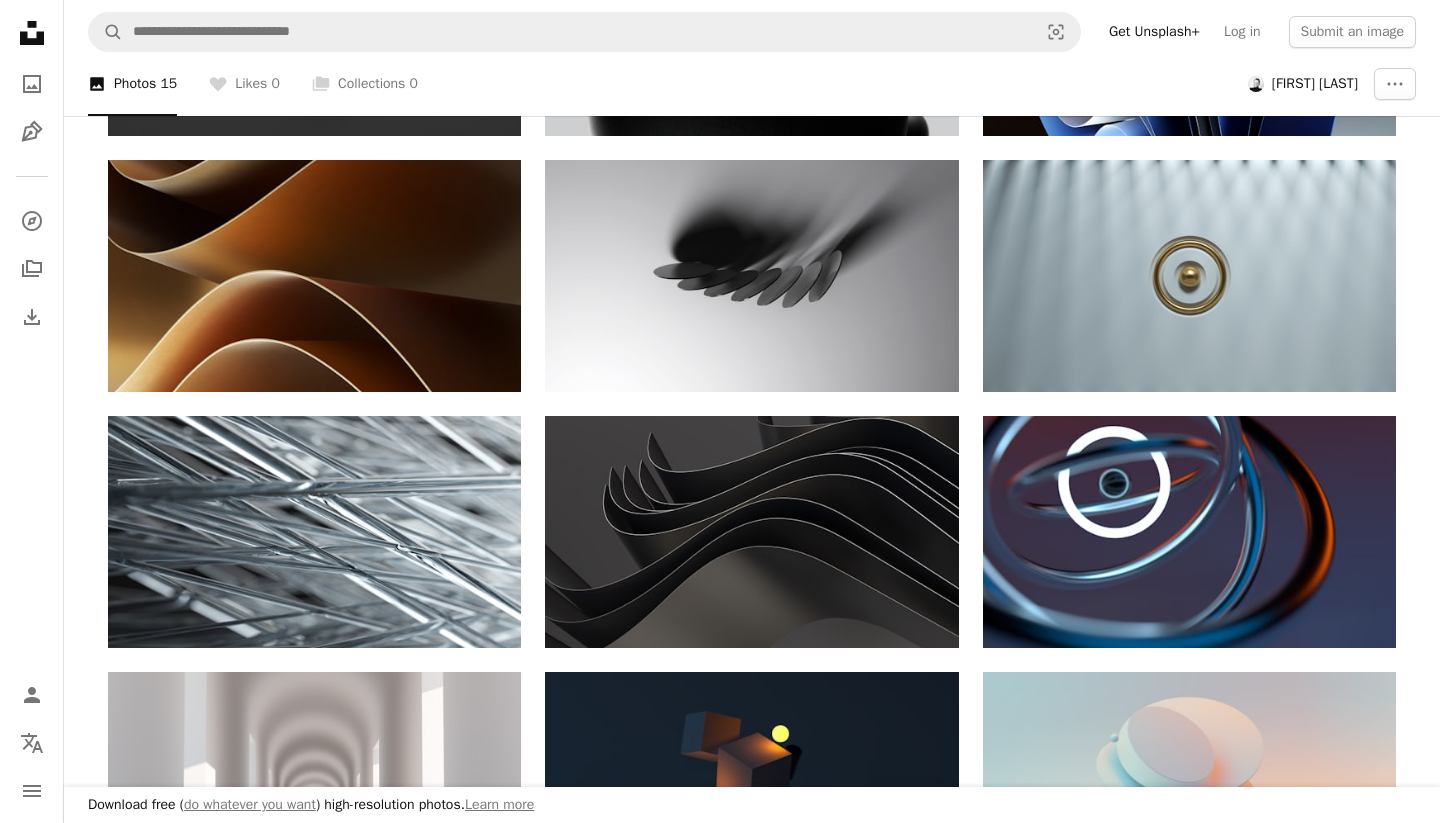 scroll, scrollTop: 847, scrollLeft: 0, axis: vertical 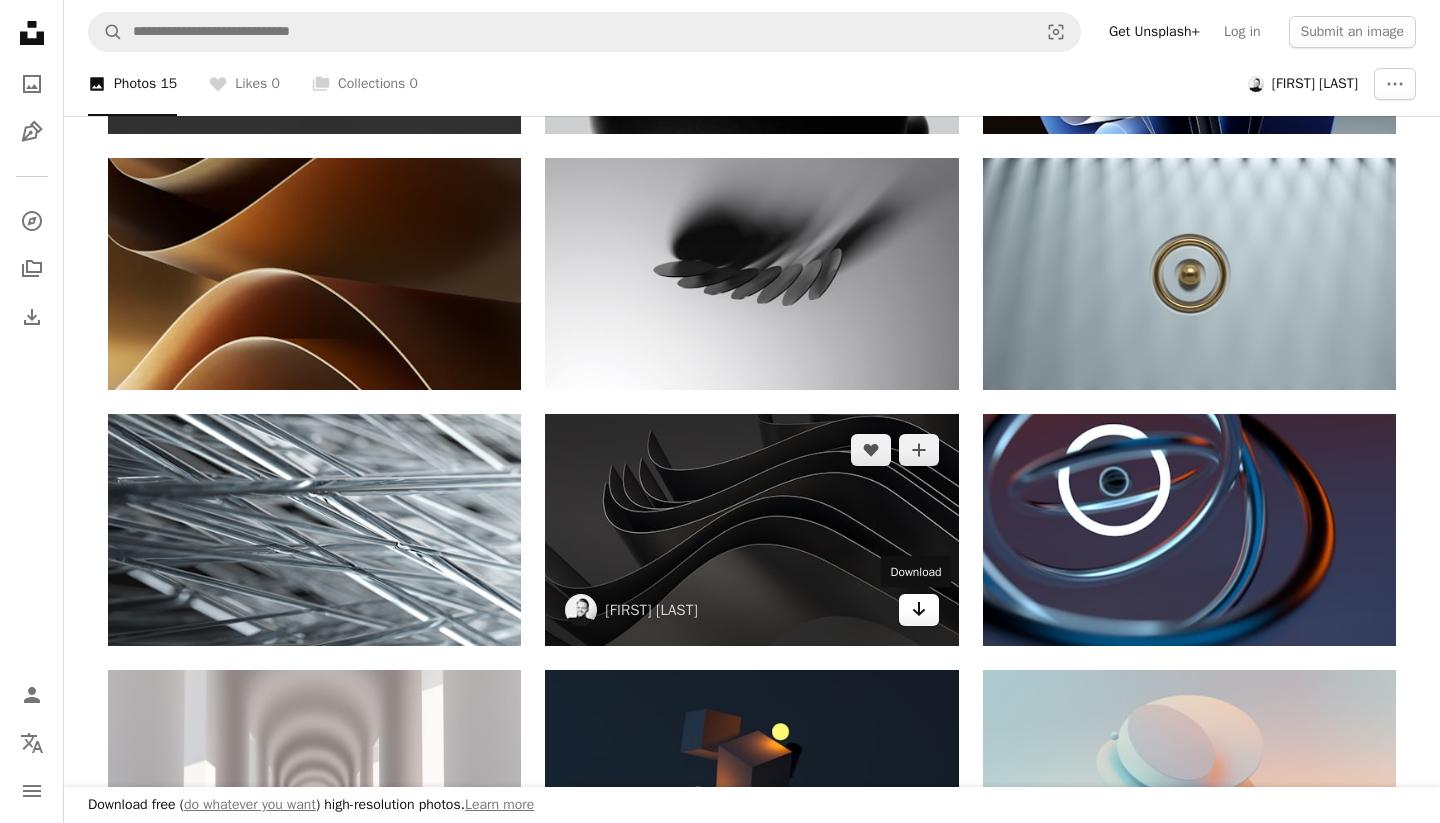 click on "Arrow pointing down" at bounding box center (919, 610) 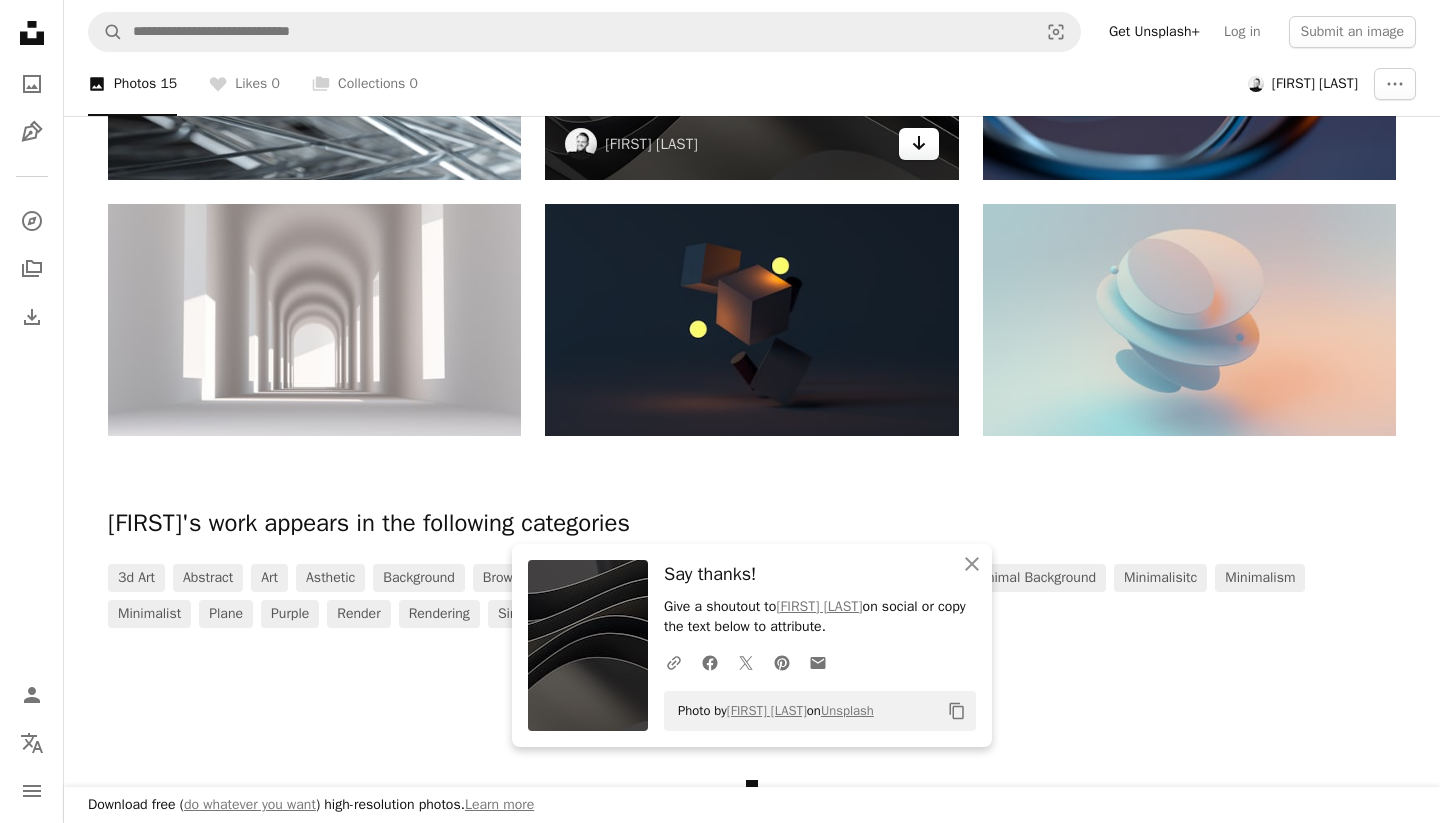 scroll, scrollTop: 1315, scrollLeft: 0, axis: vertical 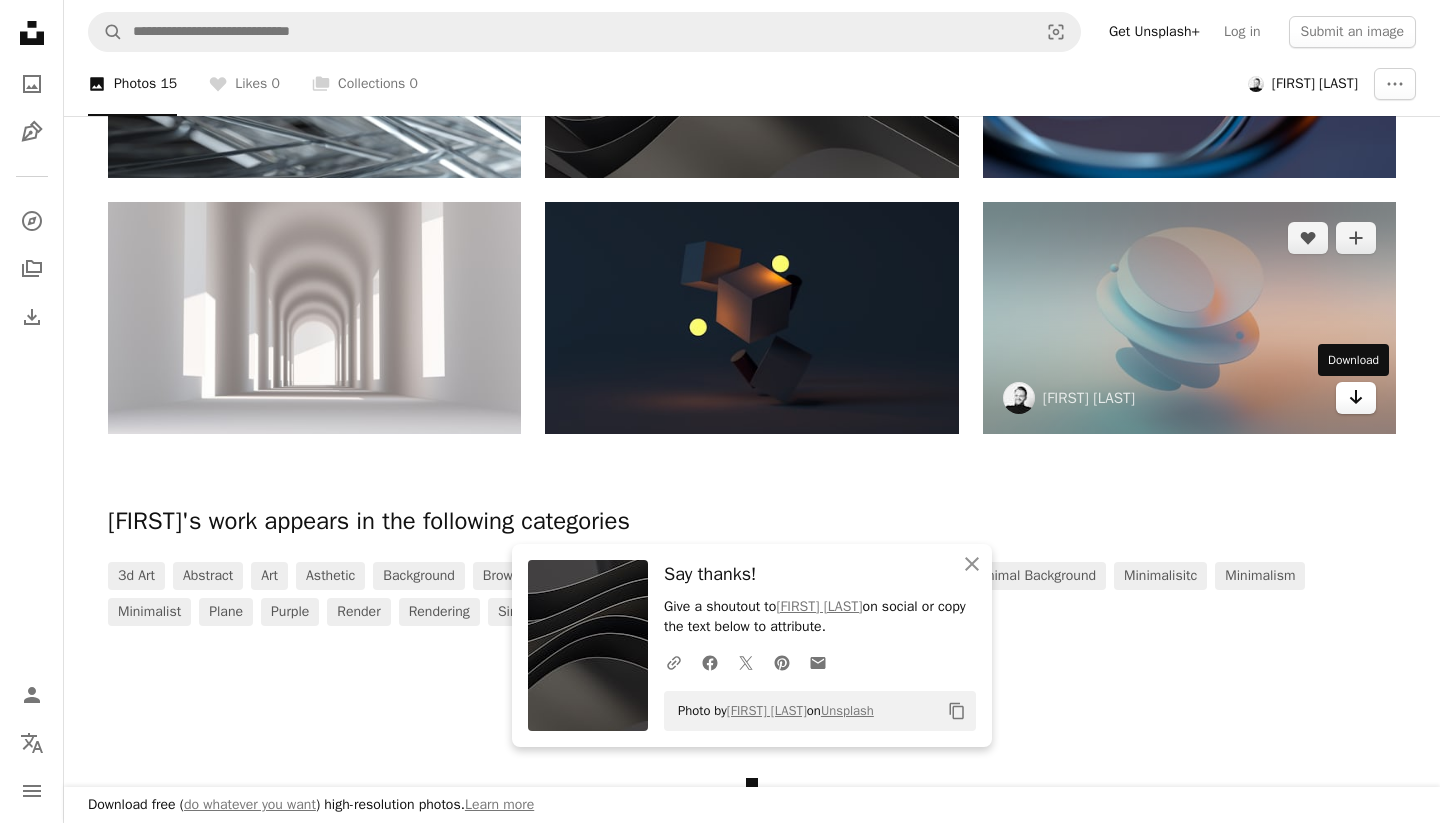 click on "Arrow pointing down" 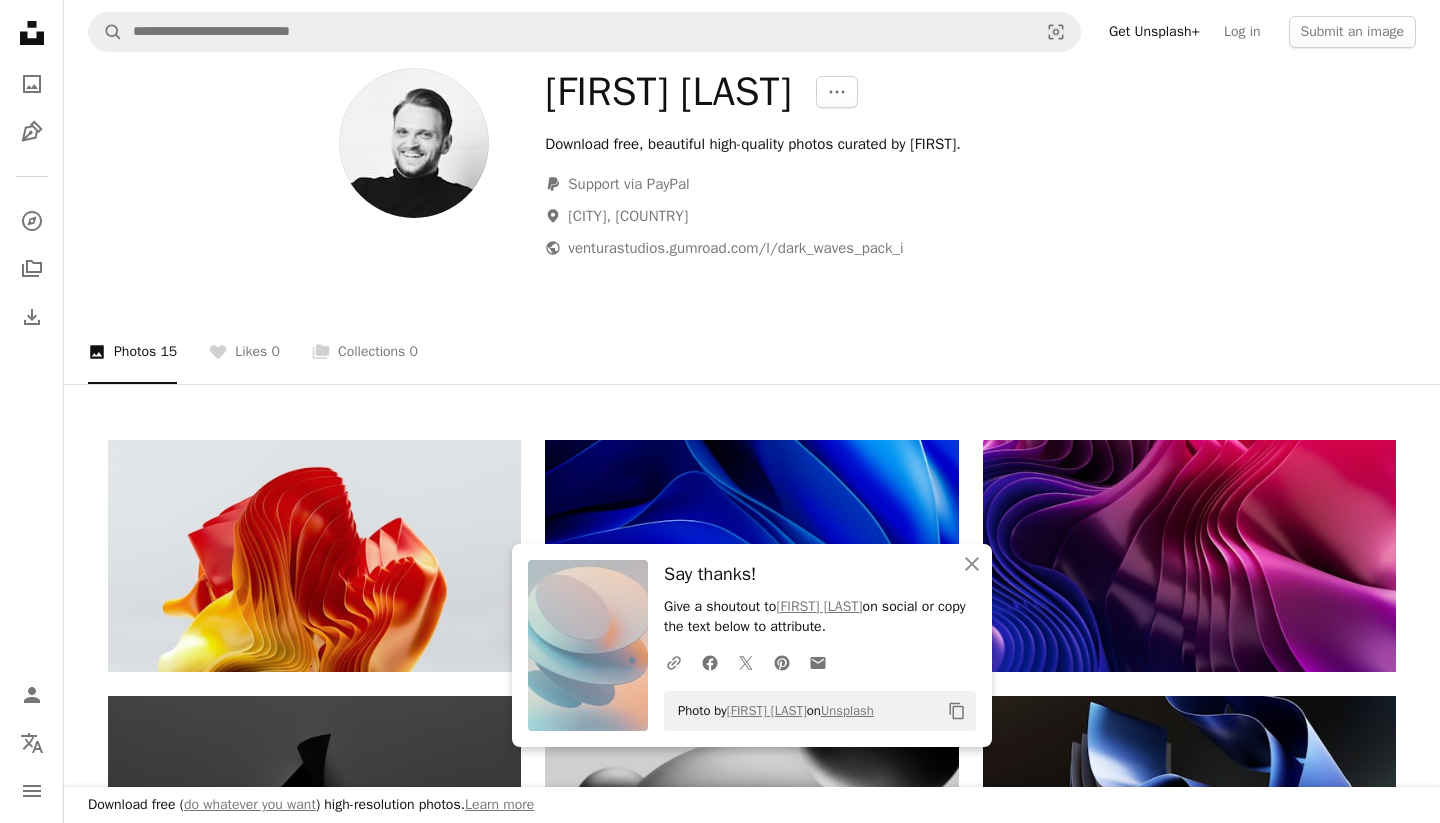 scroll, scrollTop: 0, scrollLeft: 0, axis: both 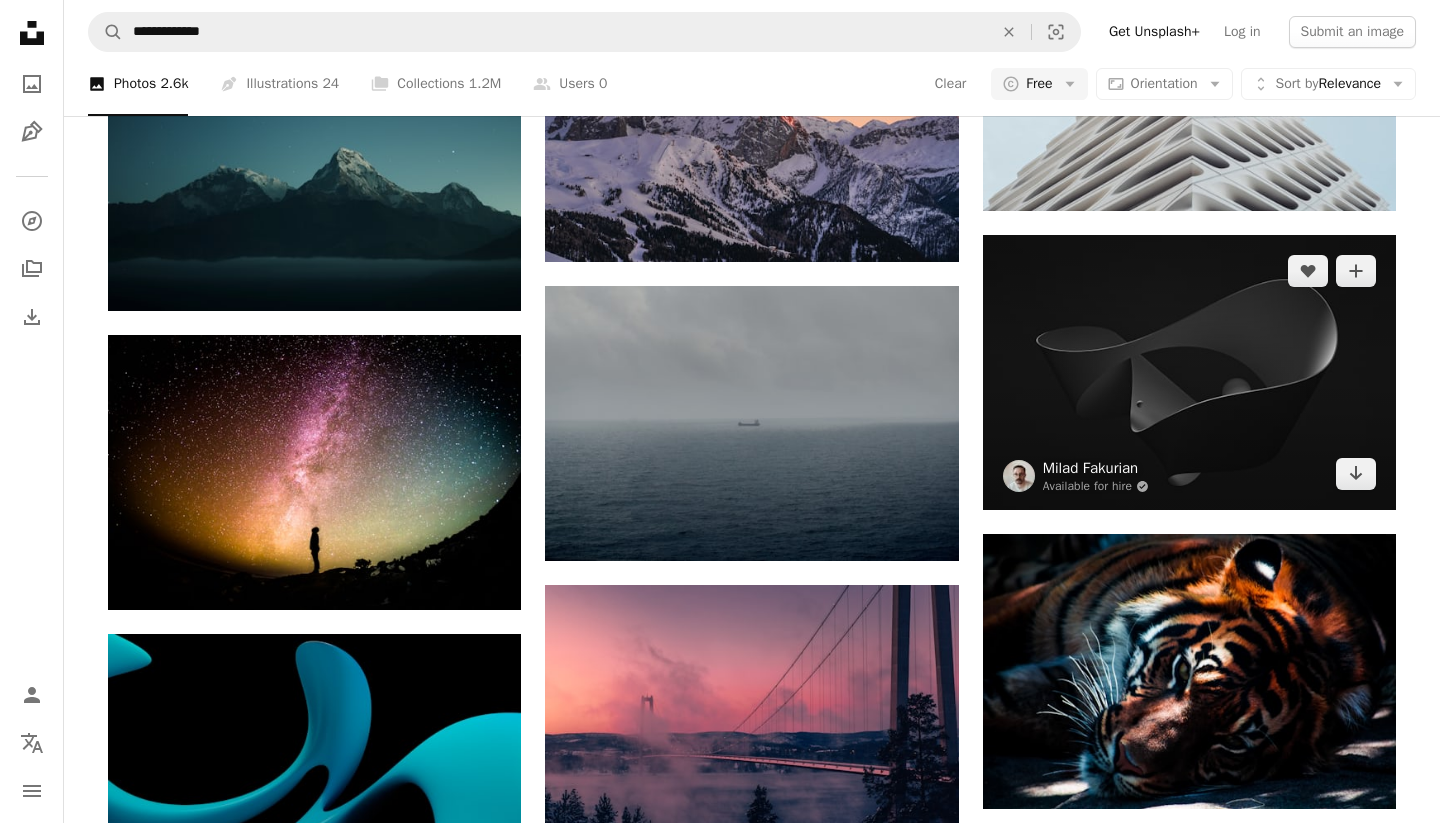 click on "Milad Fakurian" at bounding box center (1096, 468) 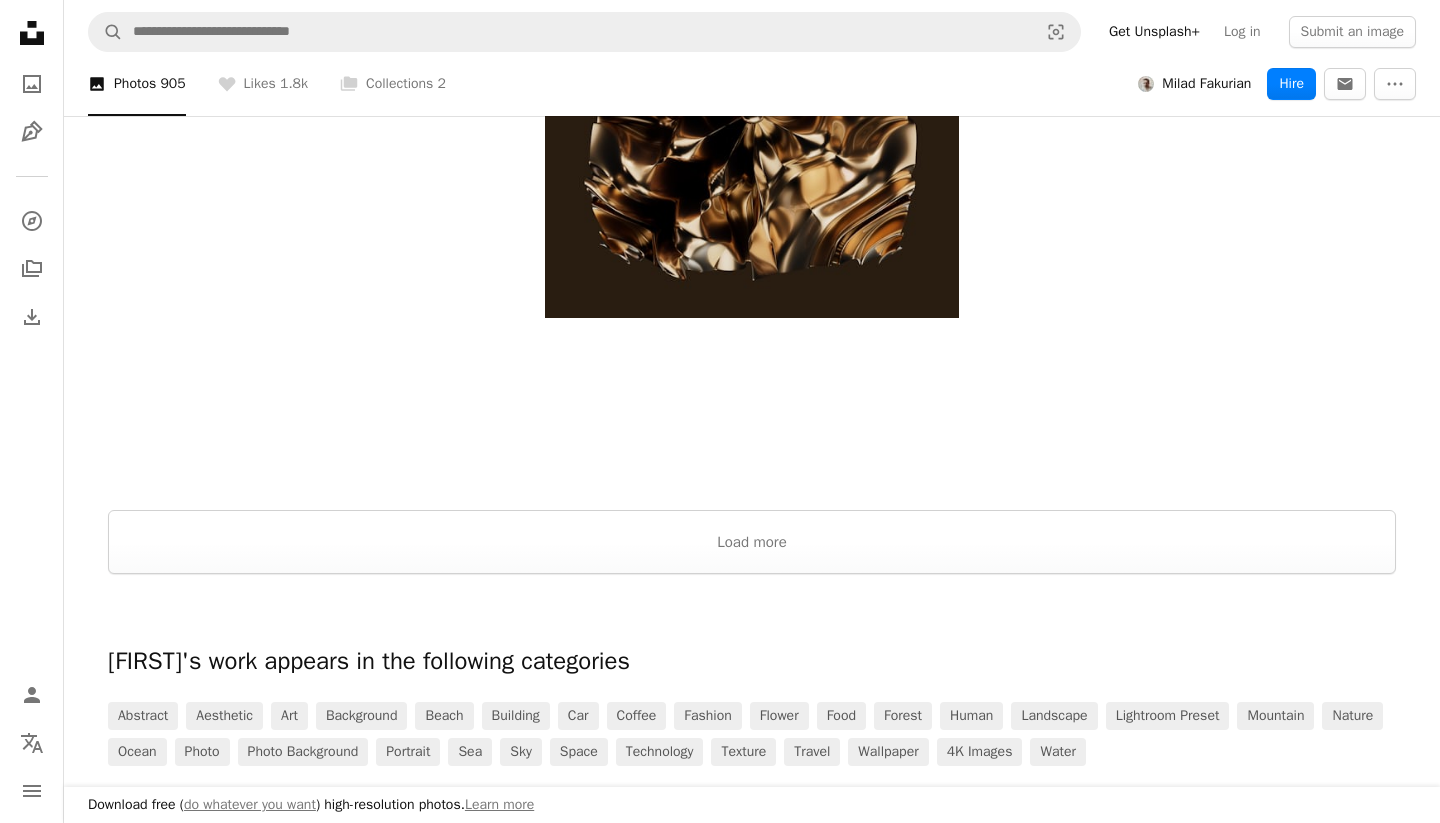 scroll, scrollTop: 3071, scrollLeft: 0, axis: vertical 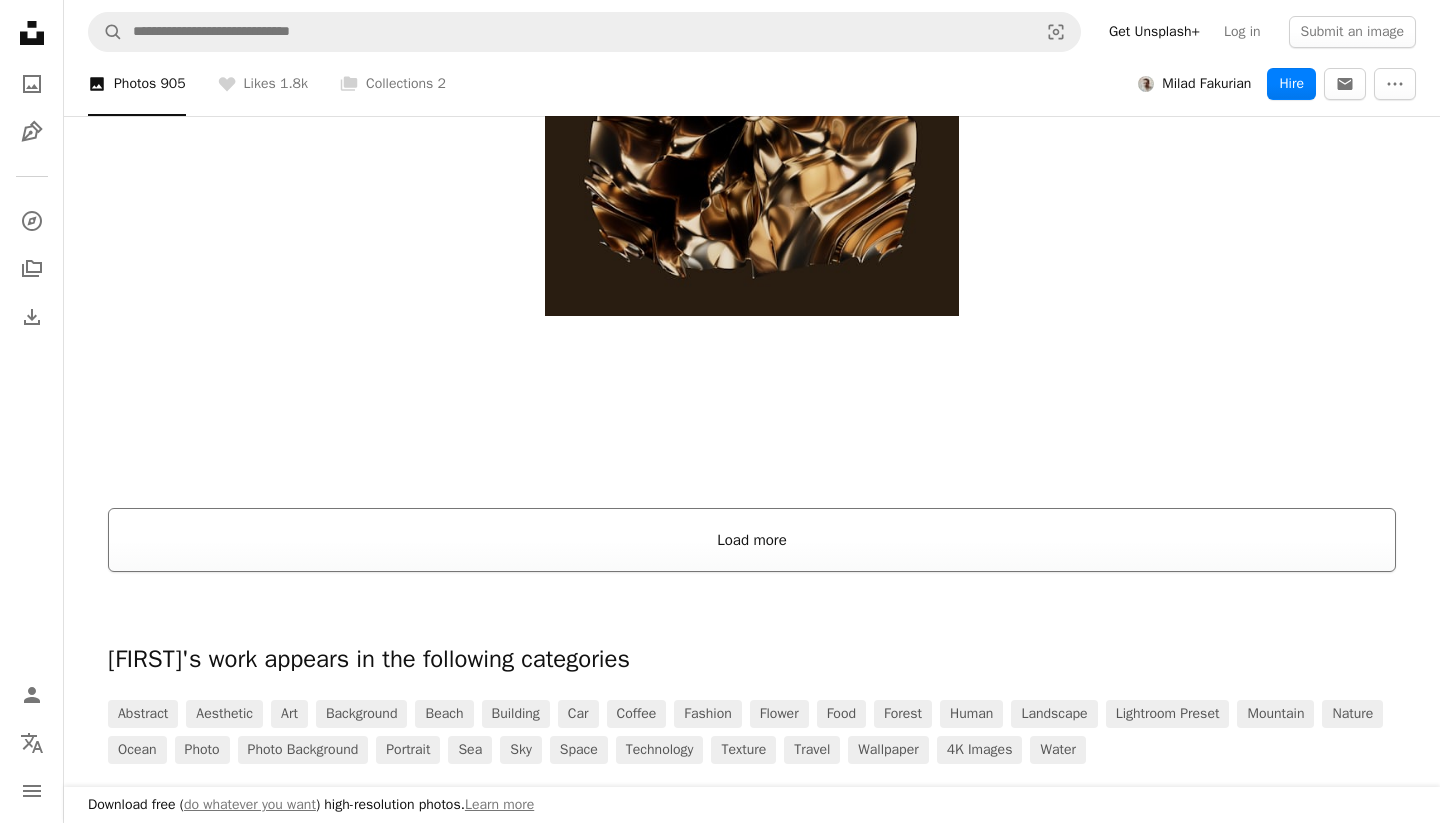 click on "Load more" at bounding box center [752, 540] 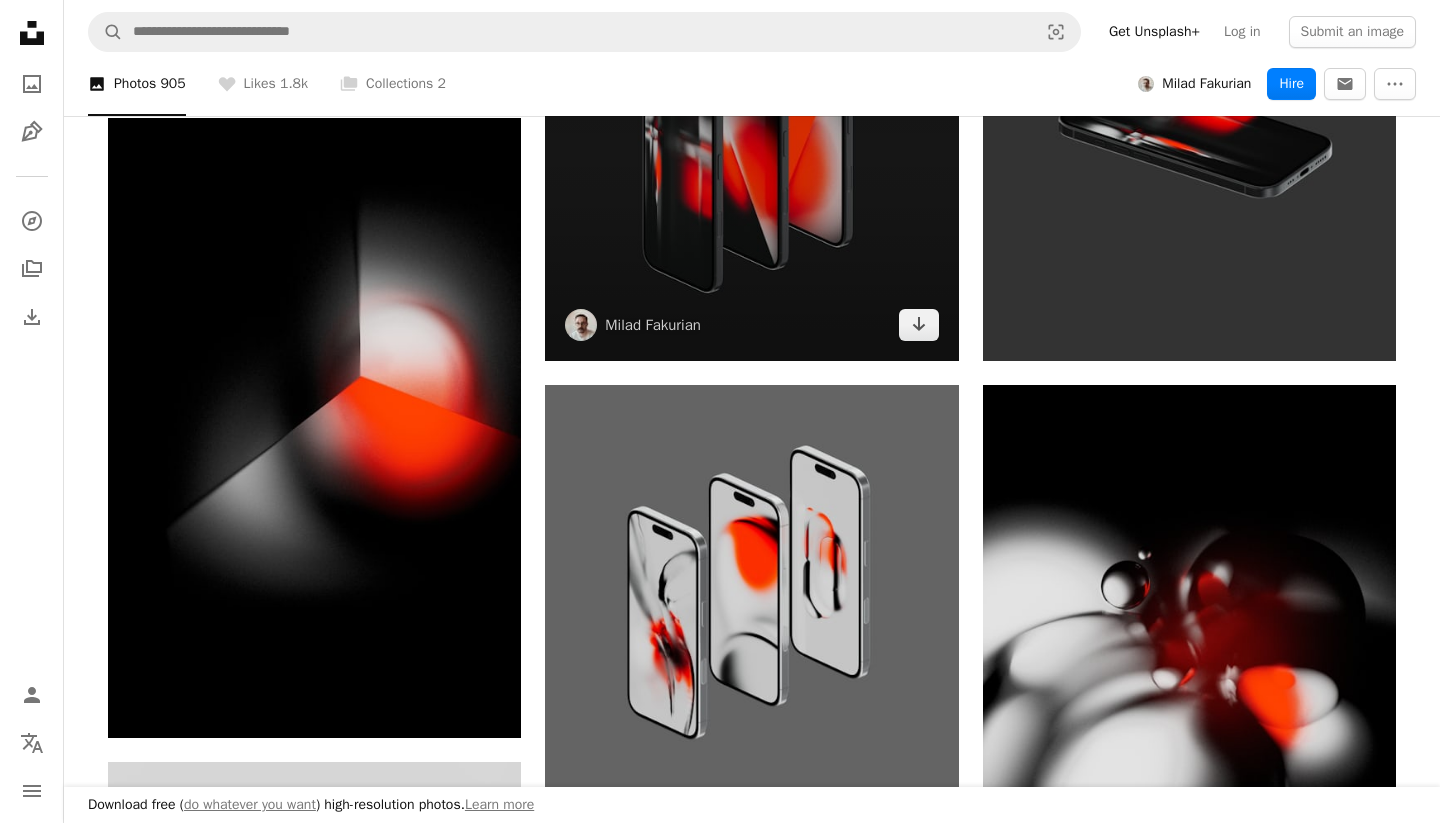 scroll, scrollTop: 7841, scrollLeft: 0, axis: vertical 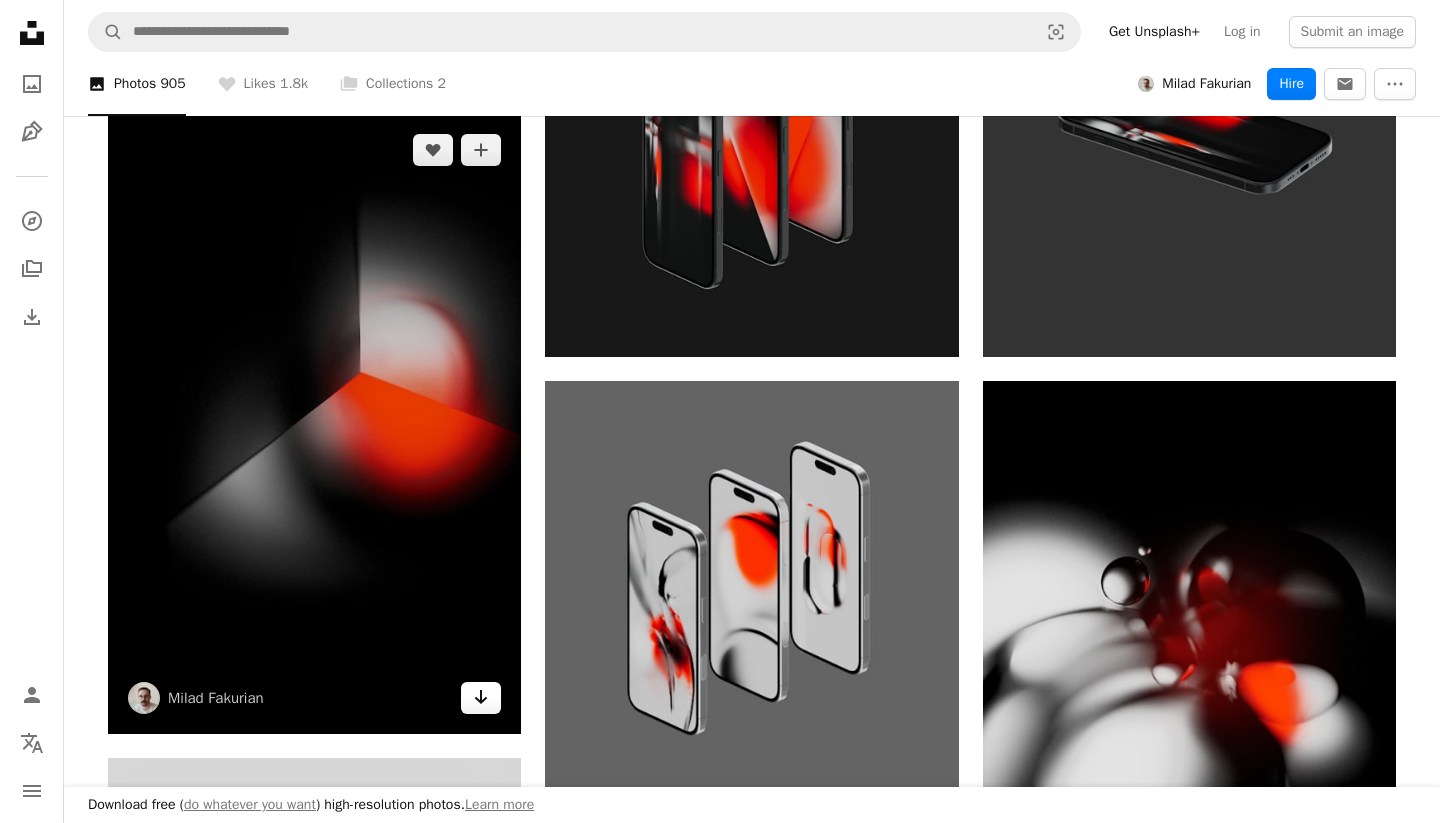 click 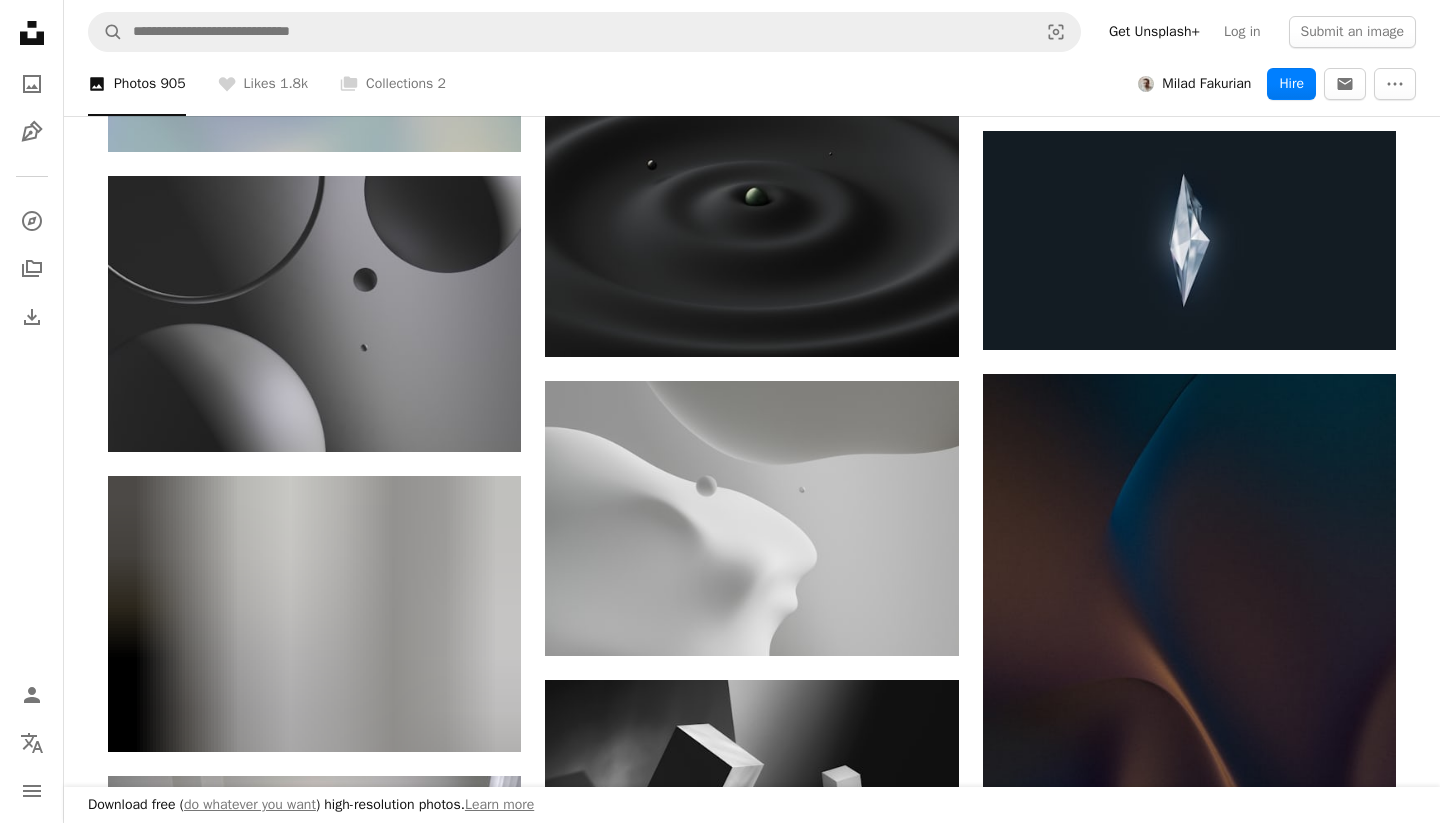 scroll, scrollTop: 67876, scrollLeft: 0, axis: vertical 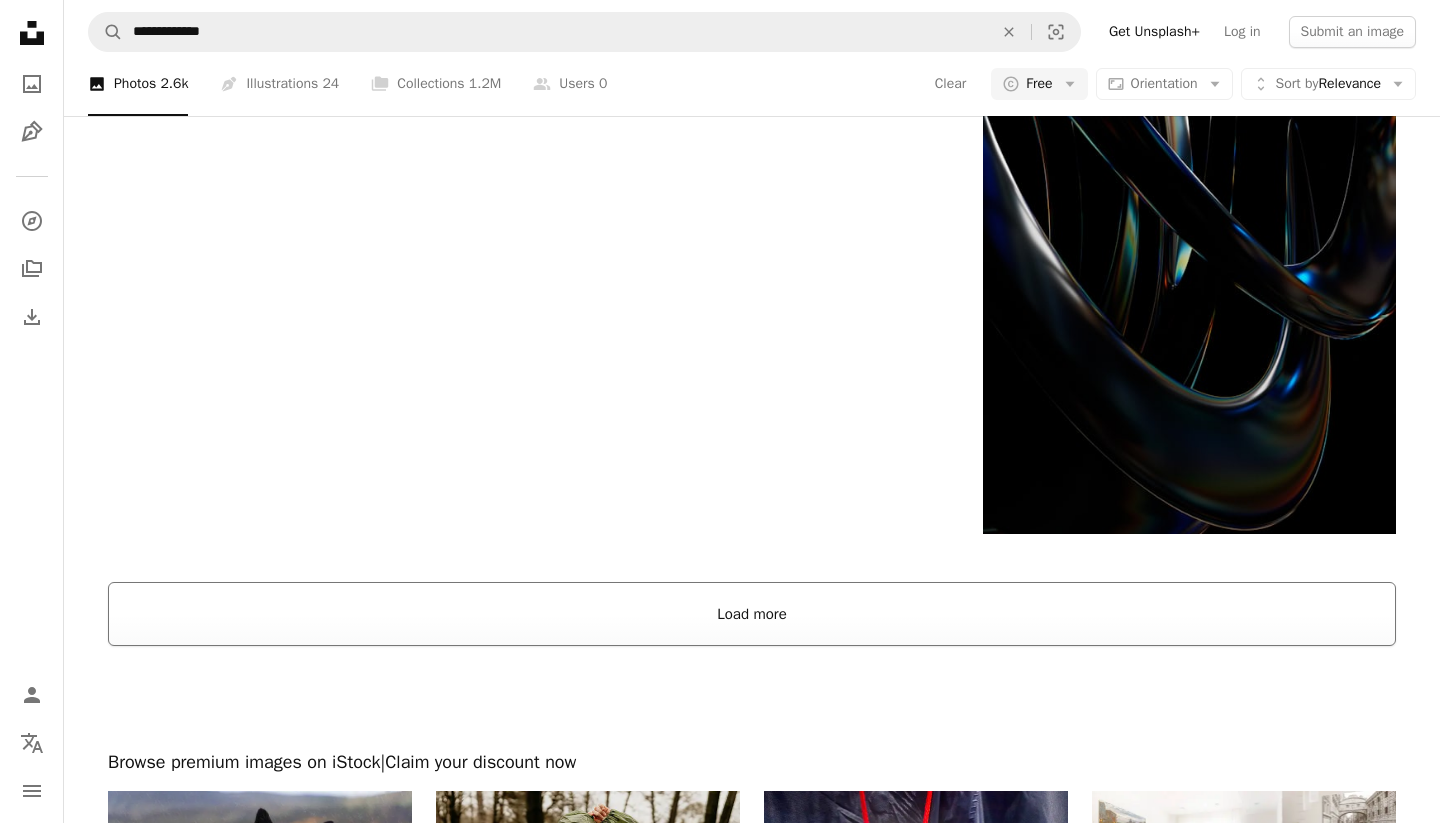 click on "Load more" at bounding box center (752, 614) 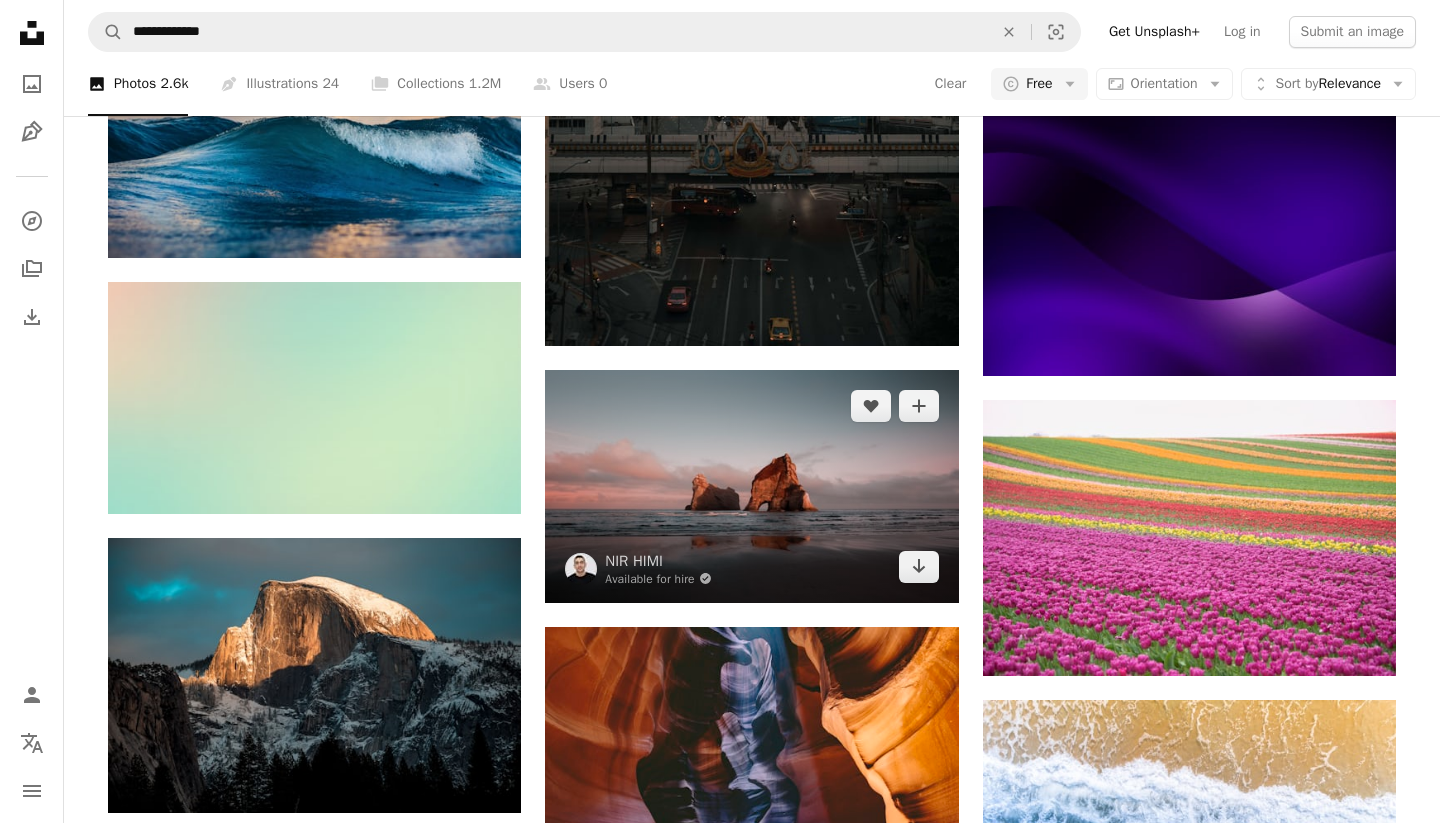 scroll, scrollTop: 33122, scrollLeft: 0, axis: vertical 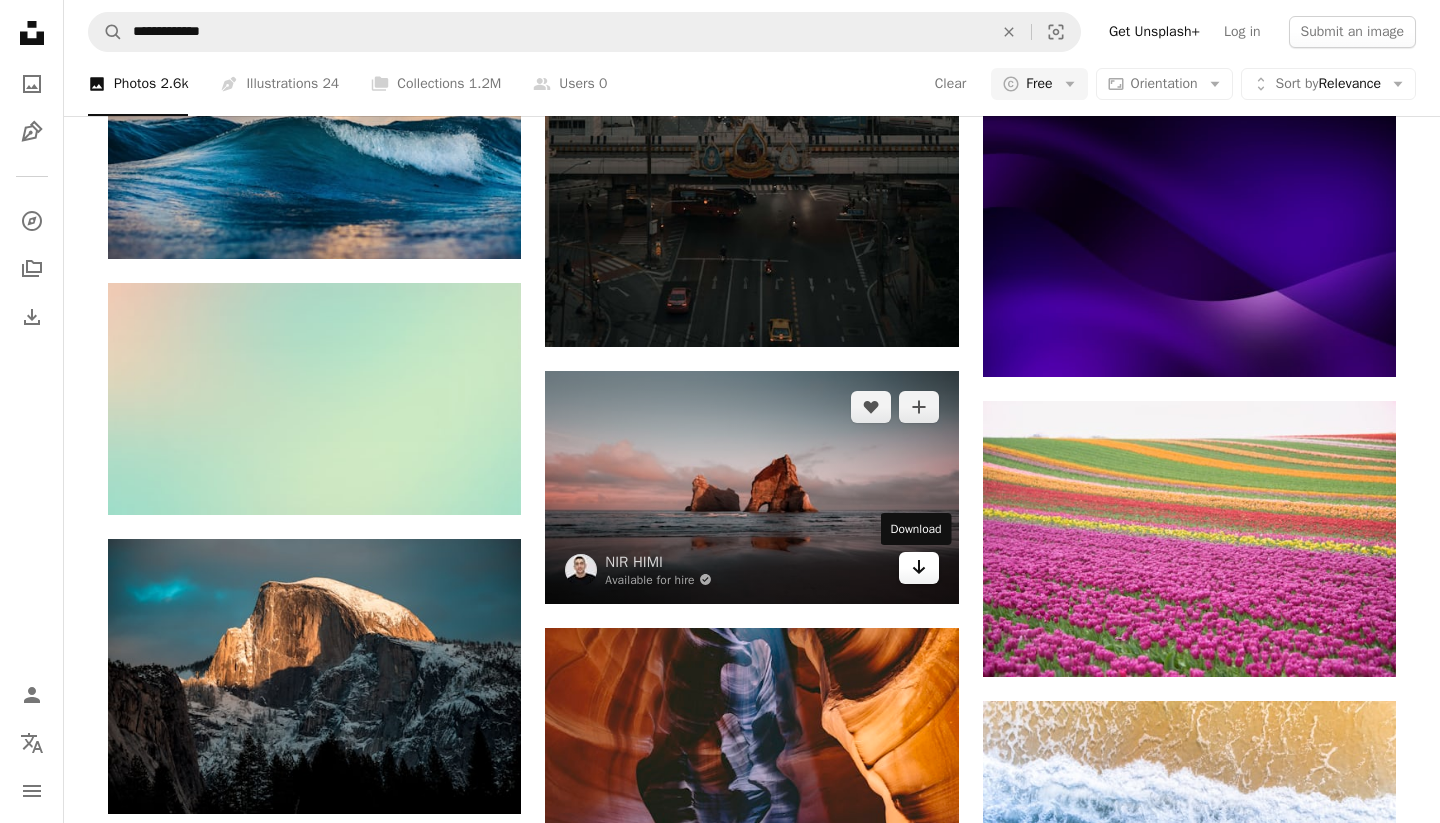 click on "Arrow pointing down" 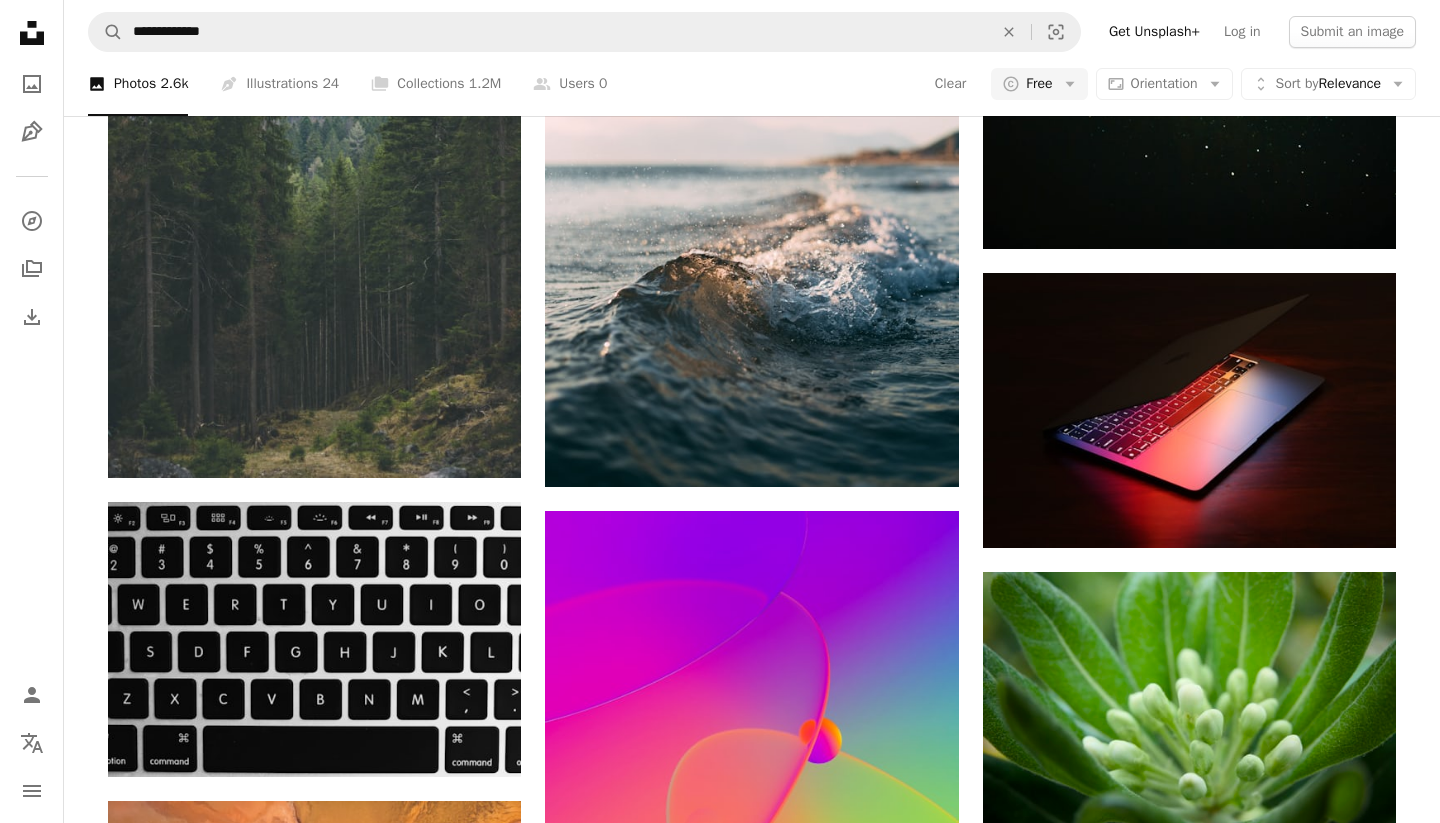 scroll, scrollTop: 64476, scrollLeft: 0, axis: vertical 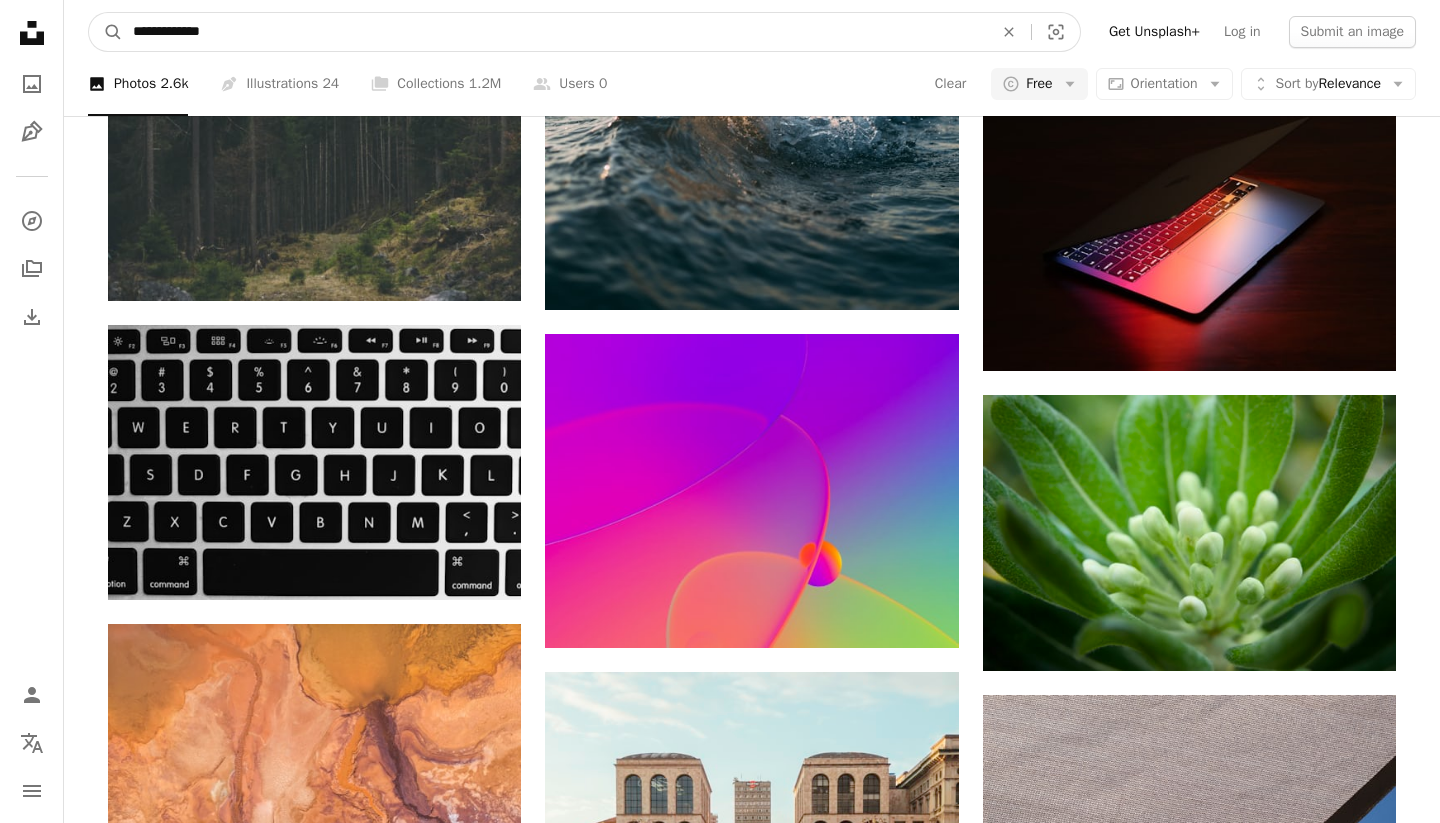 click on "**********" at bounding box center (555, 32) 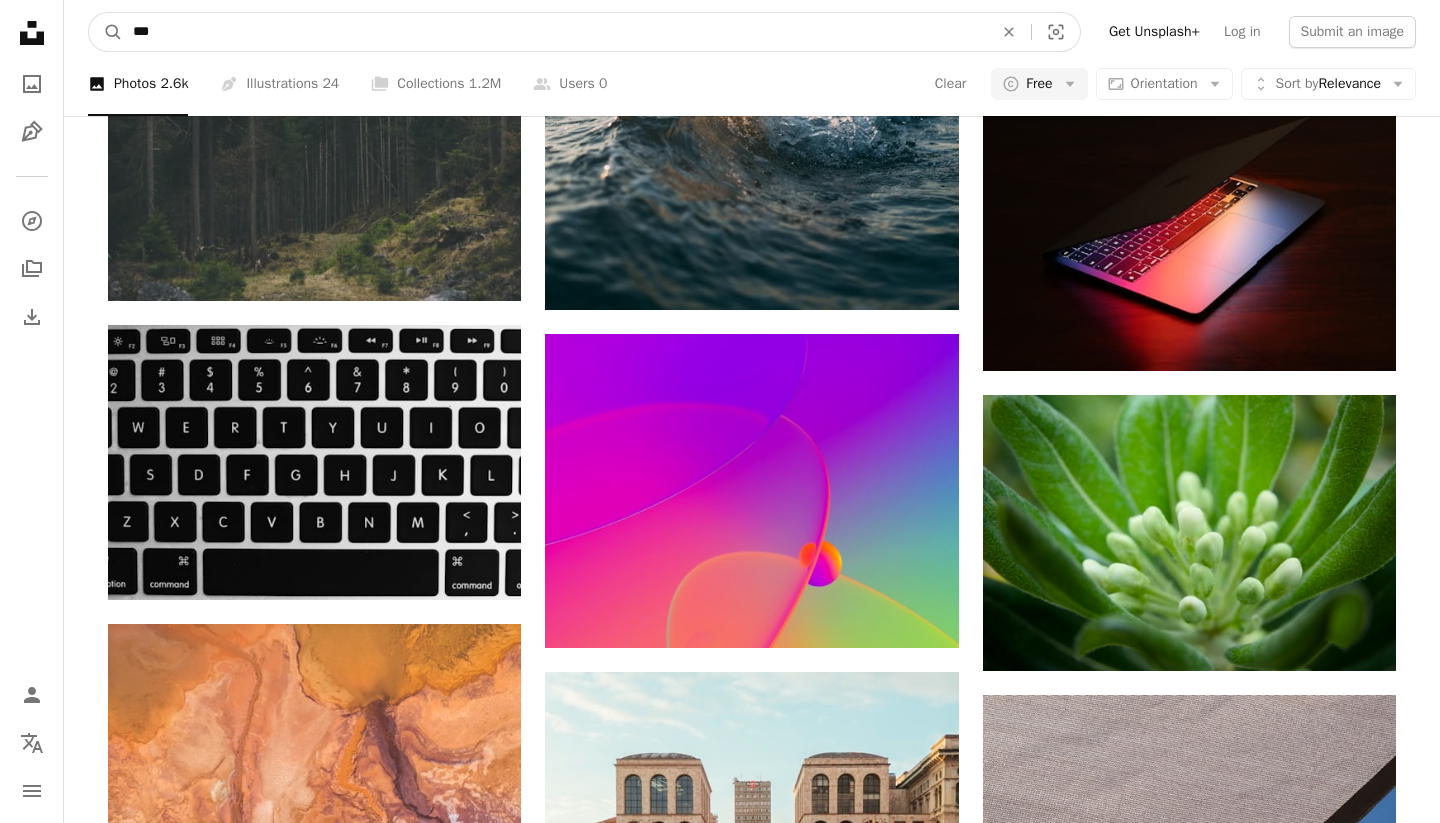 type on "****" 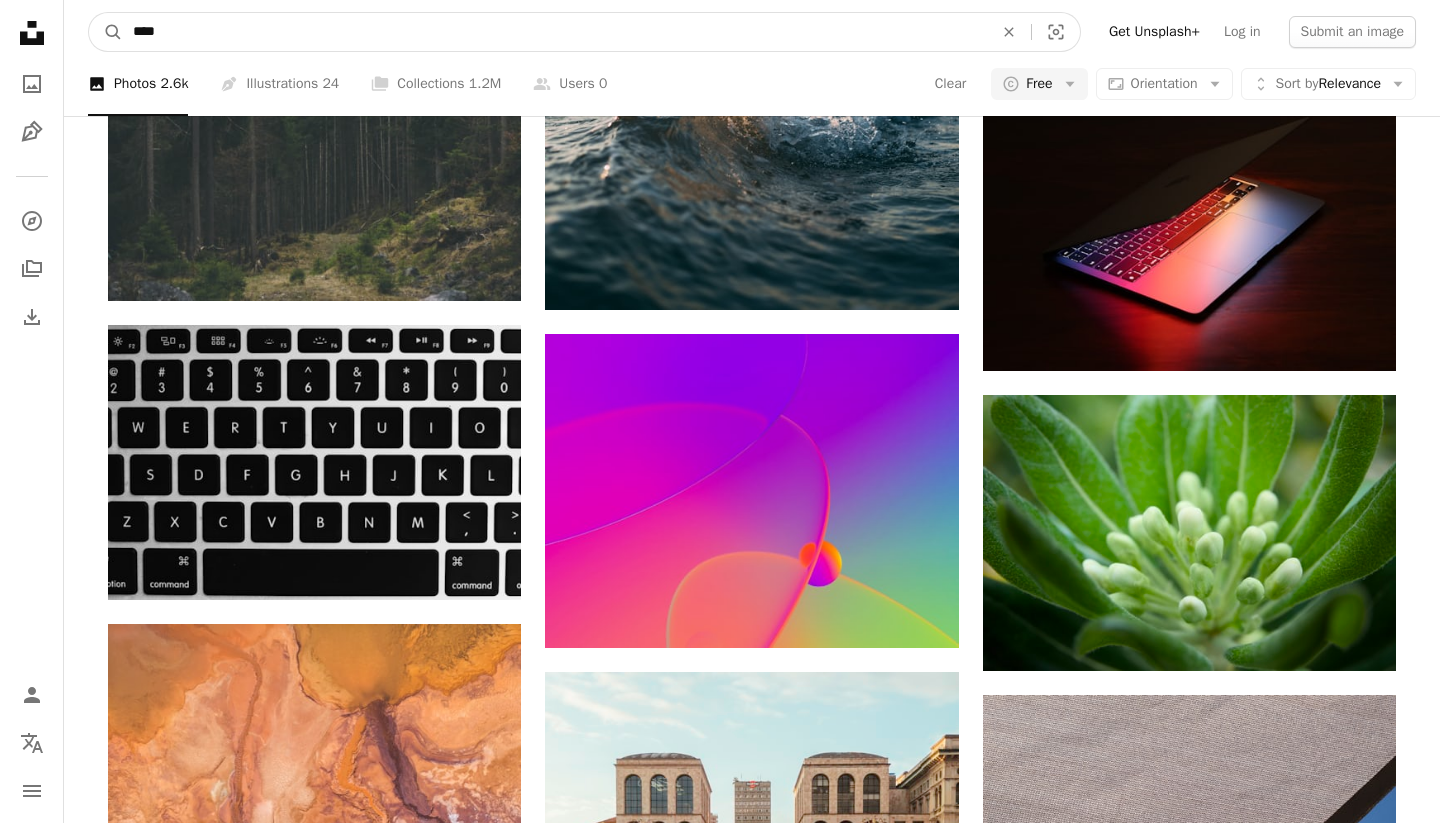 click on "A magnifying glass" at bounding box center (106, 32) 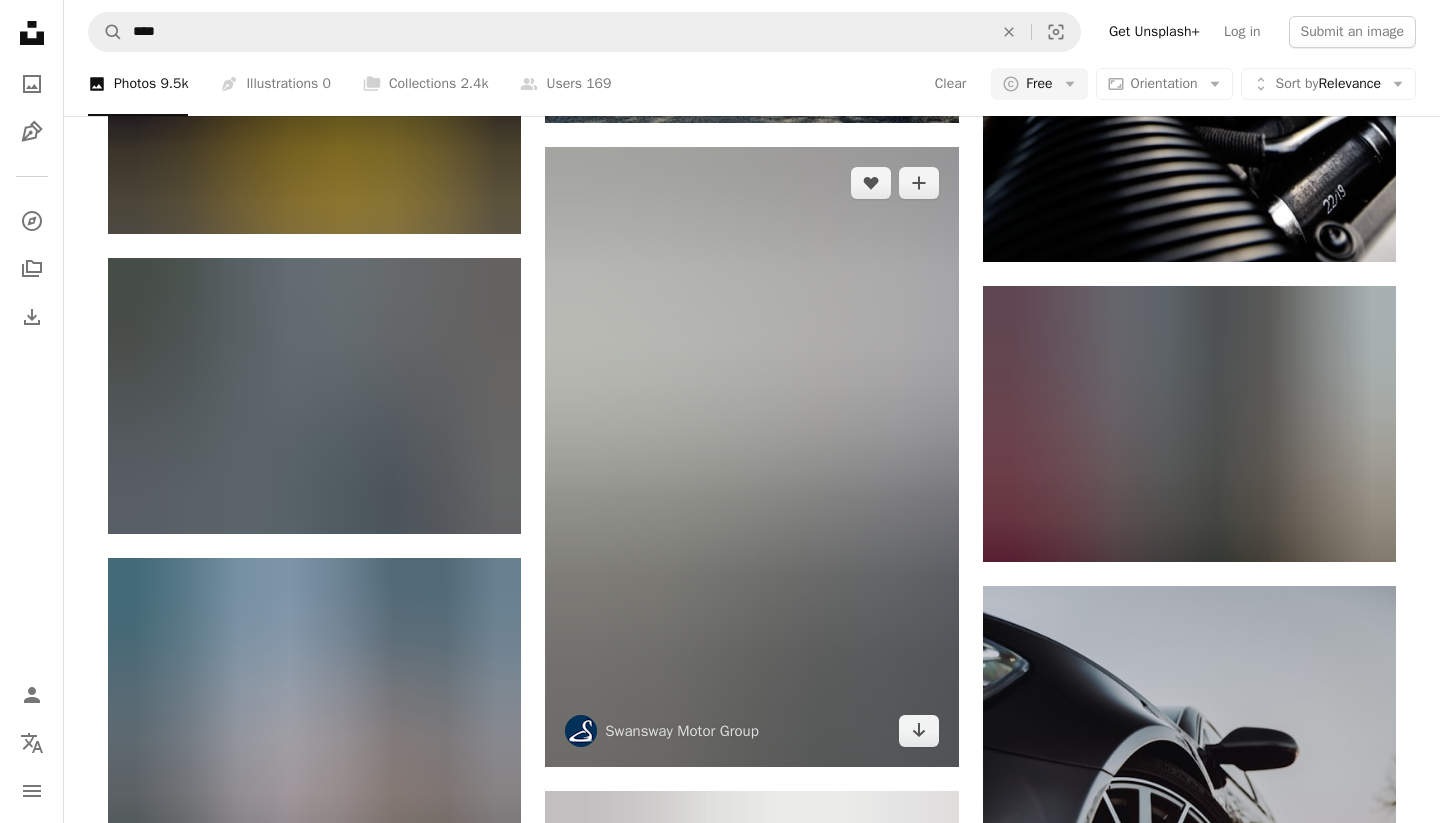 scroll, scrollTop: 7967, scrollLeft: 0, axis: vertical 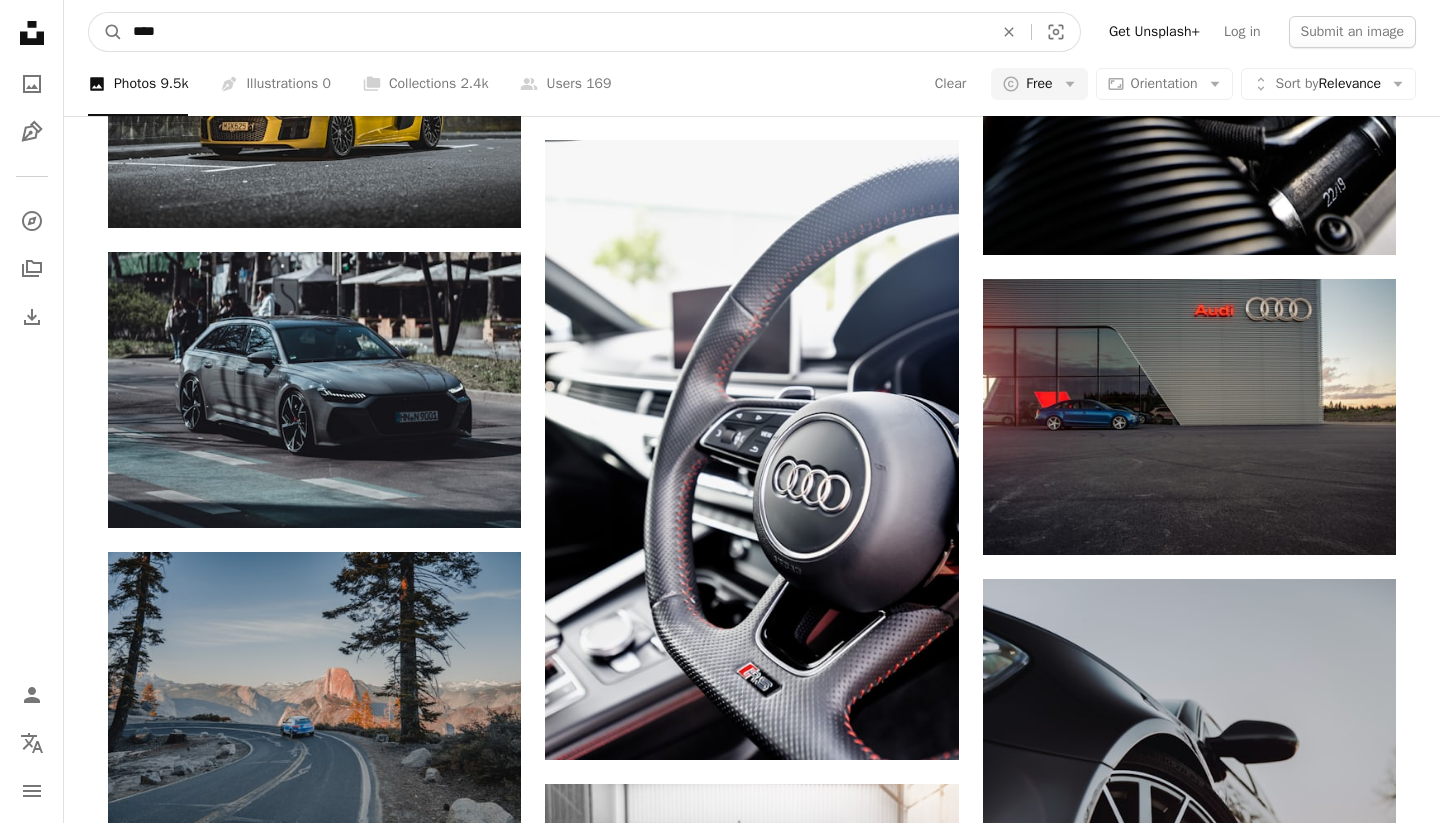 click on "****" at bounding box center [555, 32] 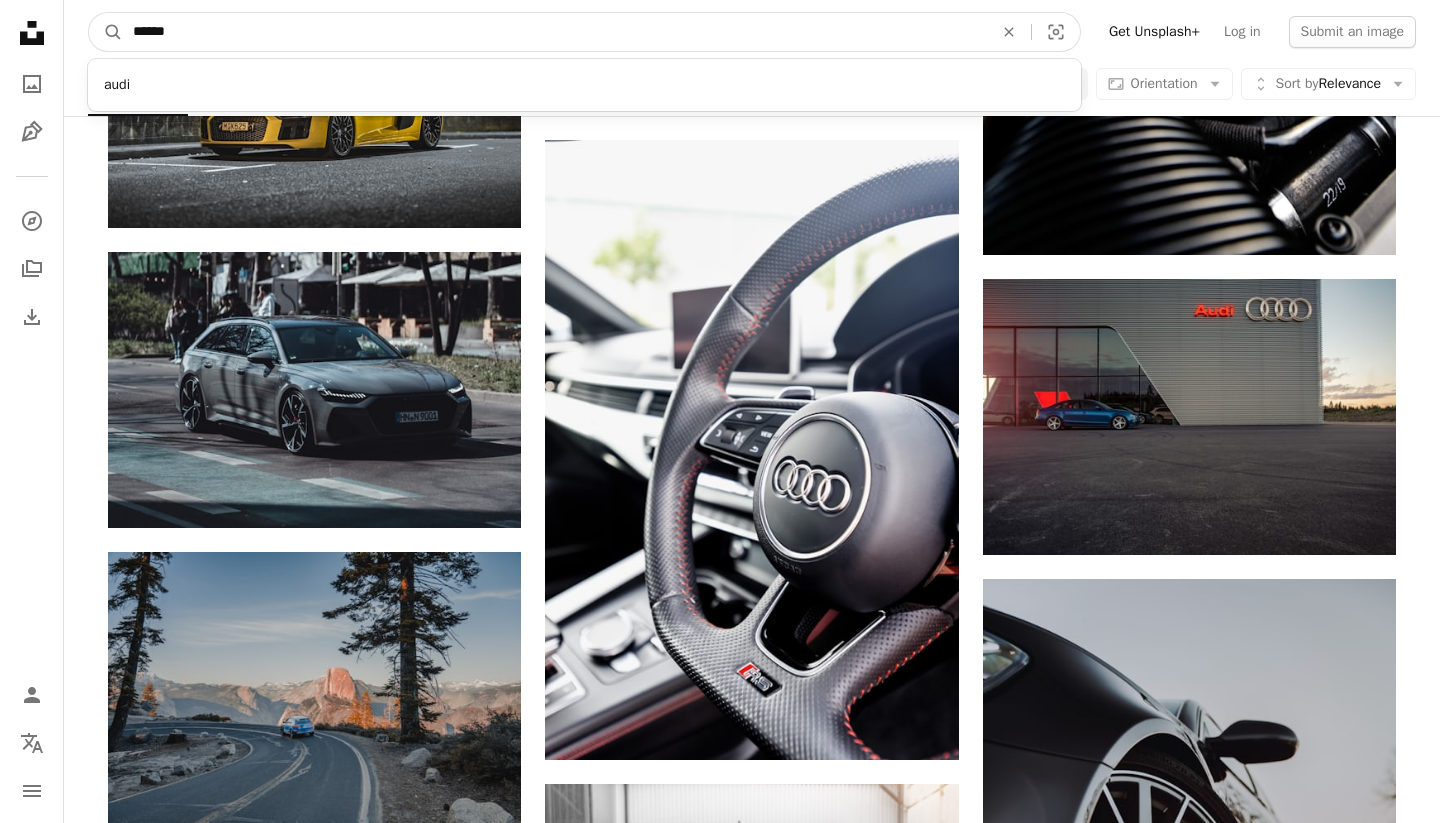 type on "*******" 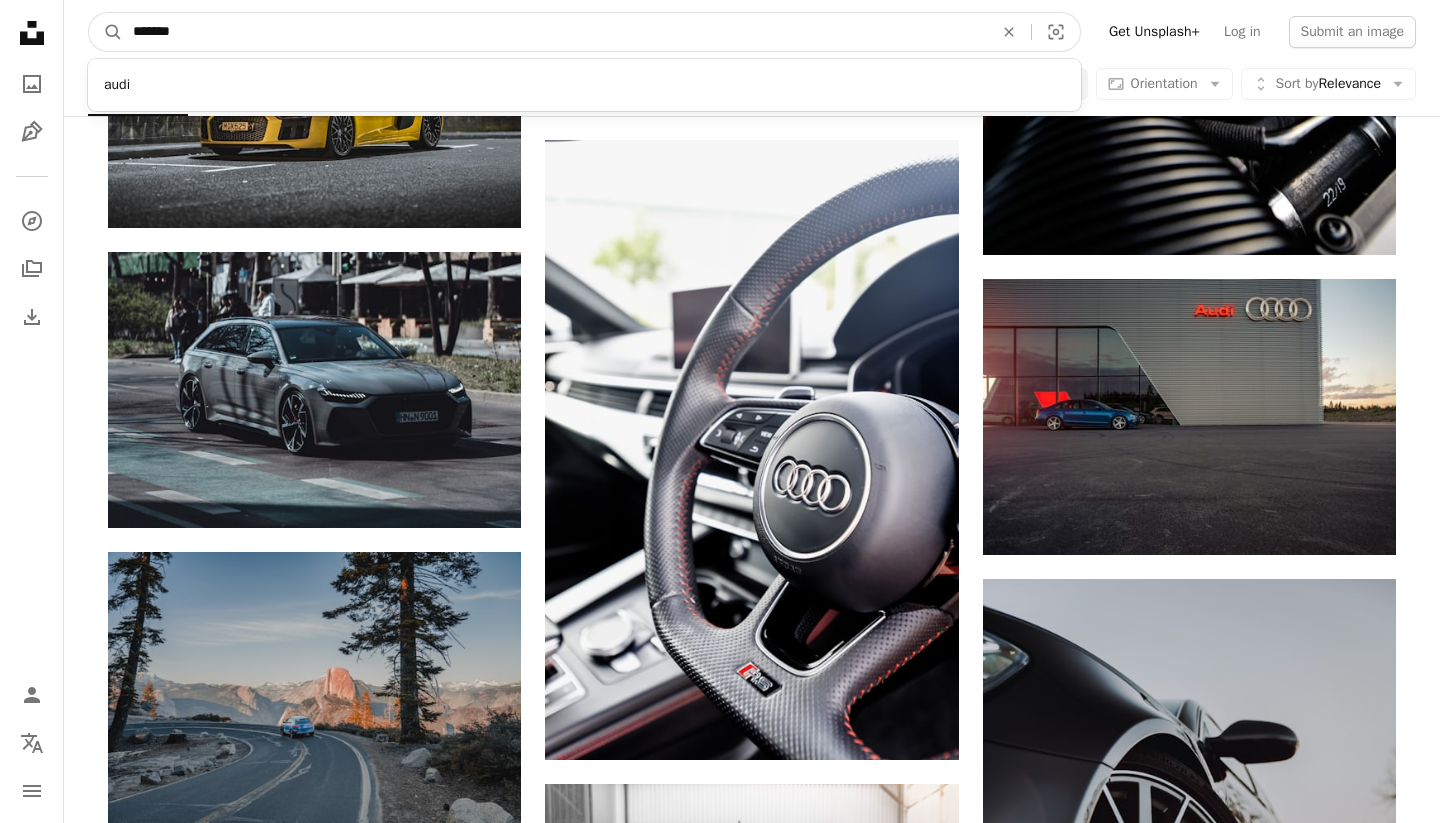 click on "A magnifying glass" at bounding box center (106, 32) 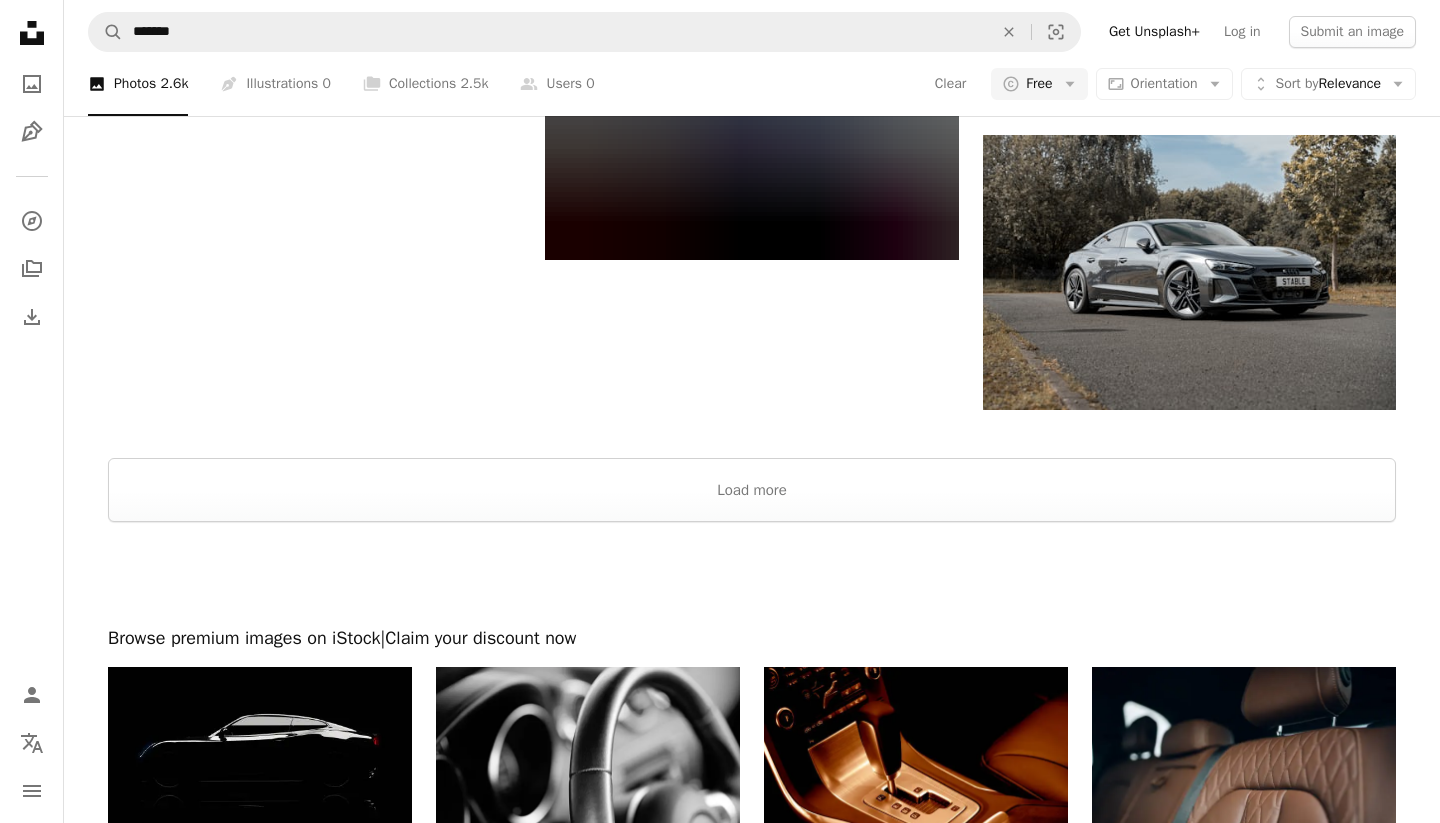 scroll, scrollTop: 4341, scrollLeft: 0, axis: vertical 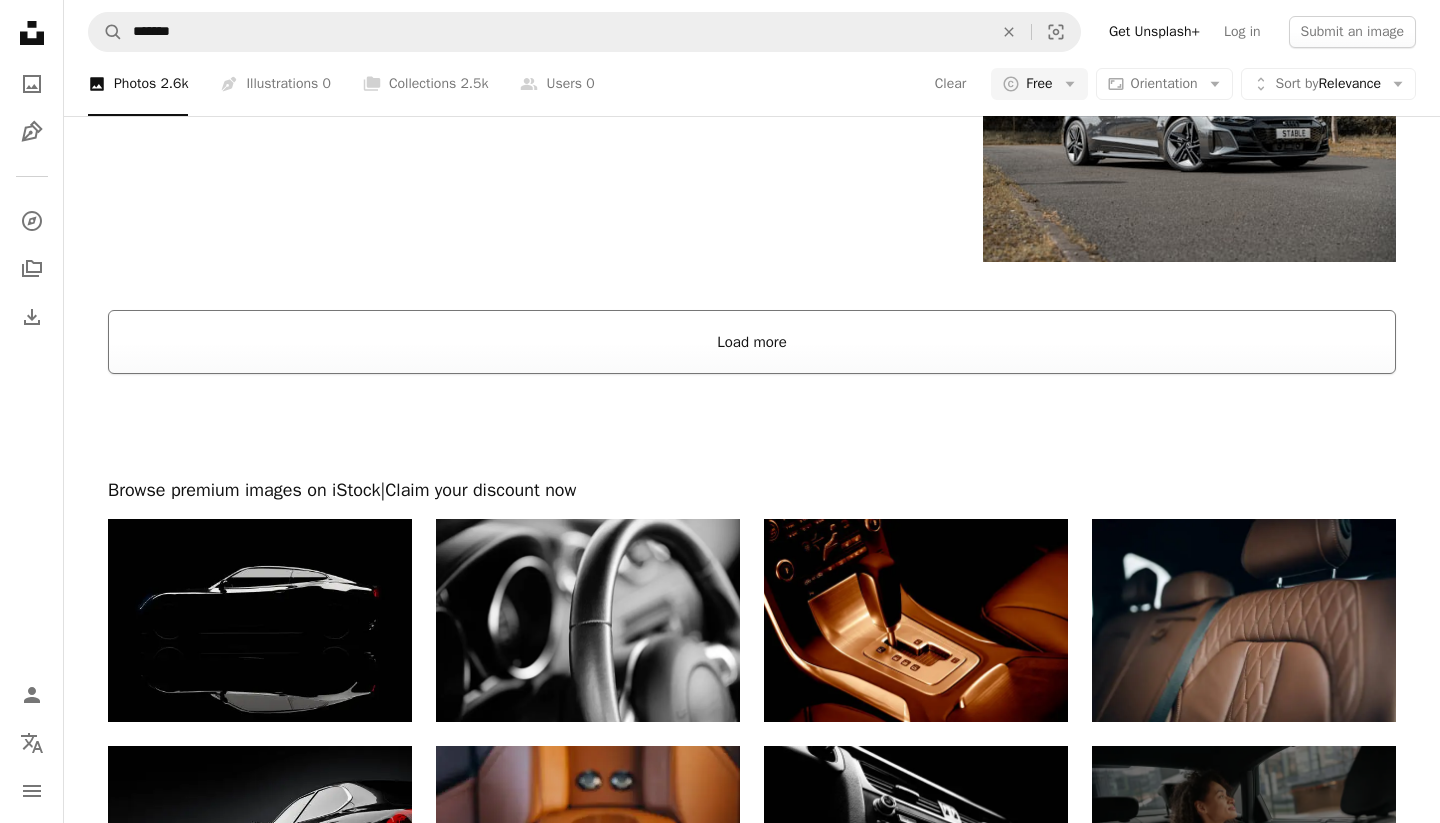 click on "Load more" at bounding box center [752, 342] 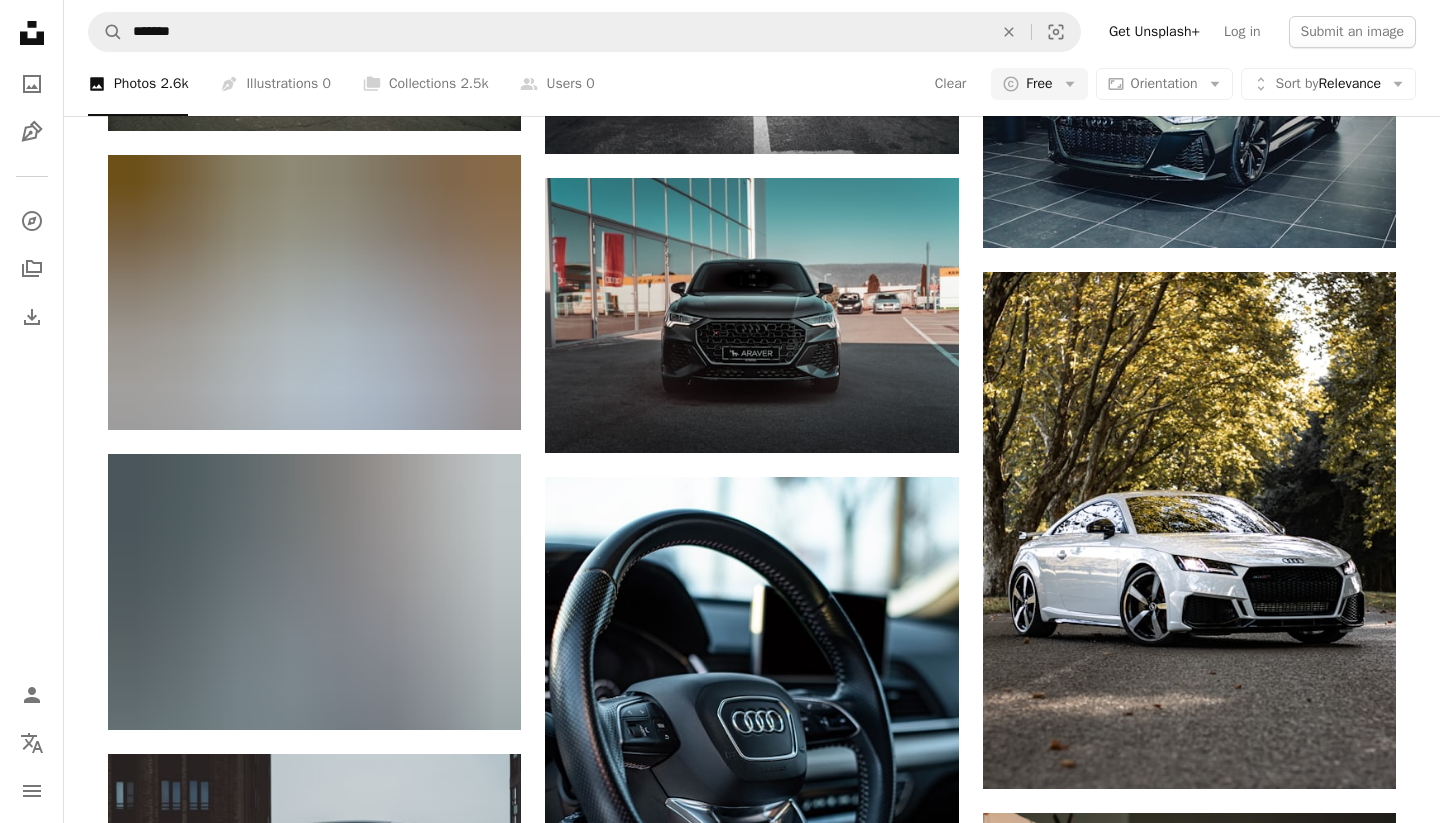 scroll, scrollTop: 9336, scrollLeft: 0, axis: vertical 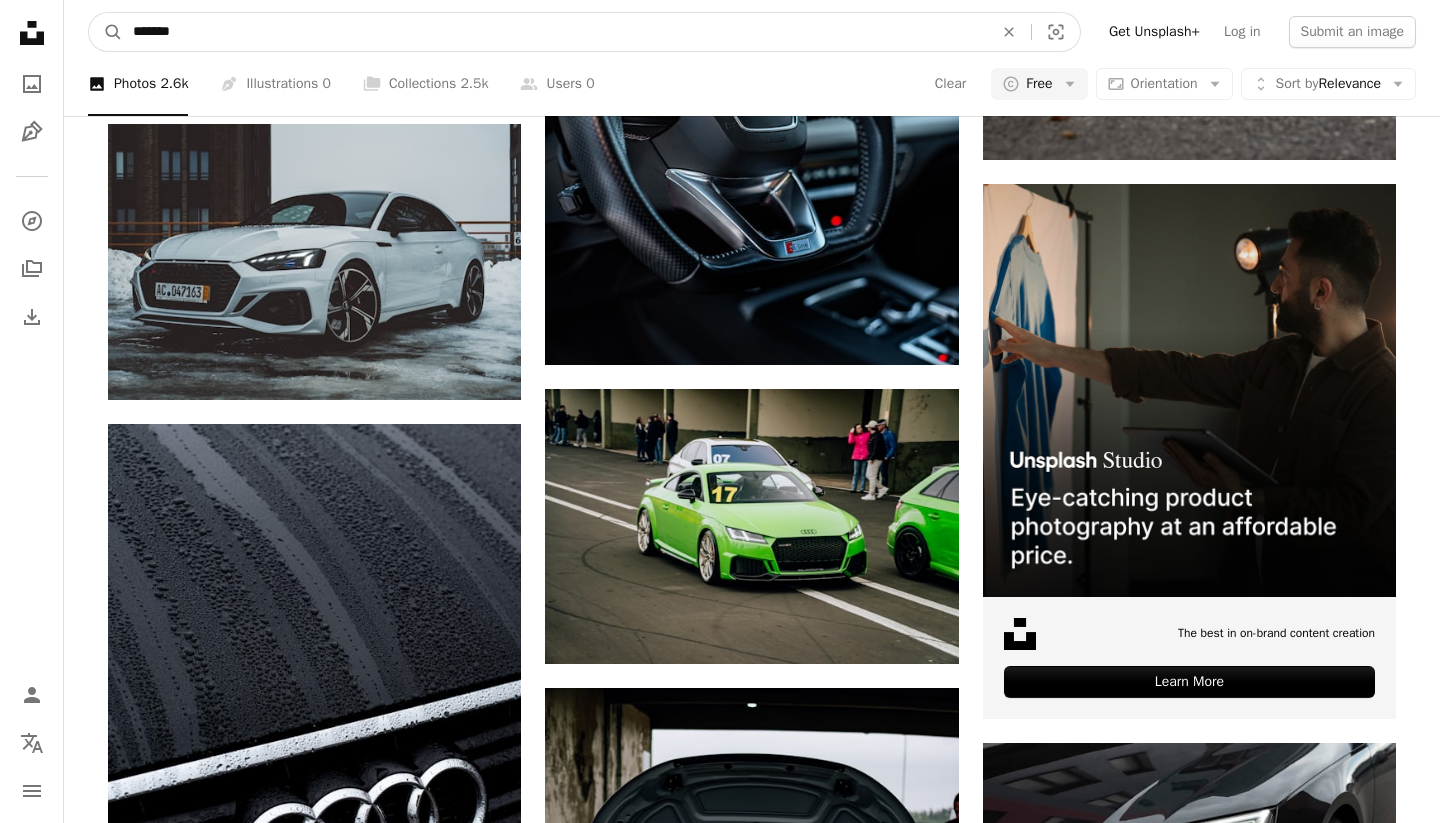 click on "*******" at bounding box center (555, 32) 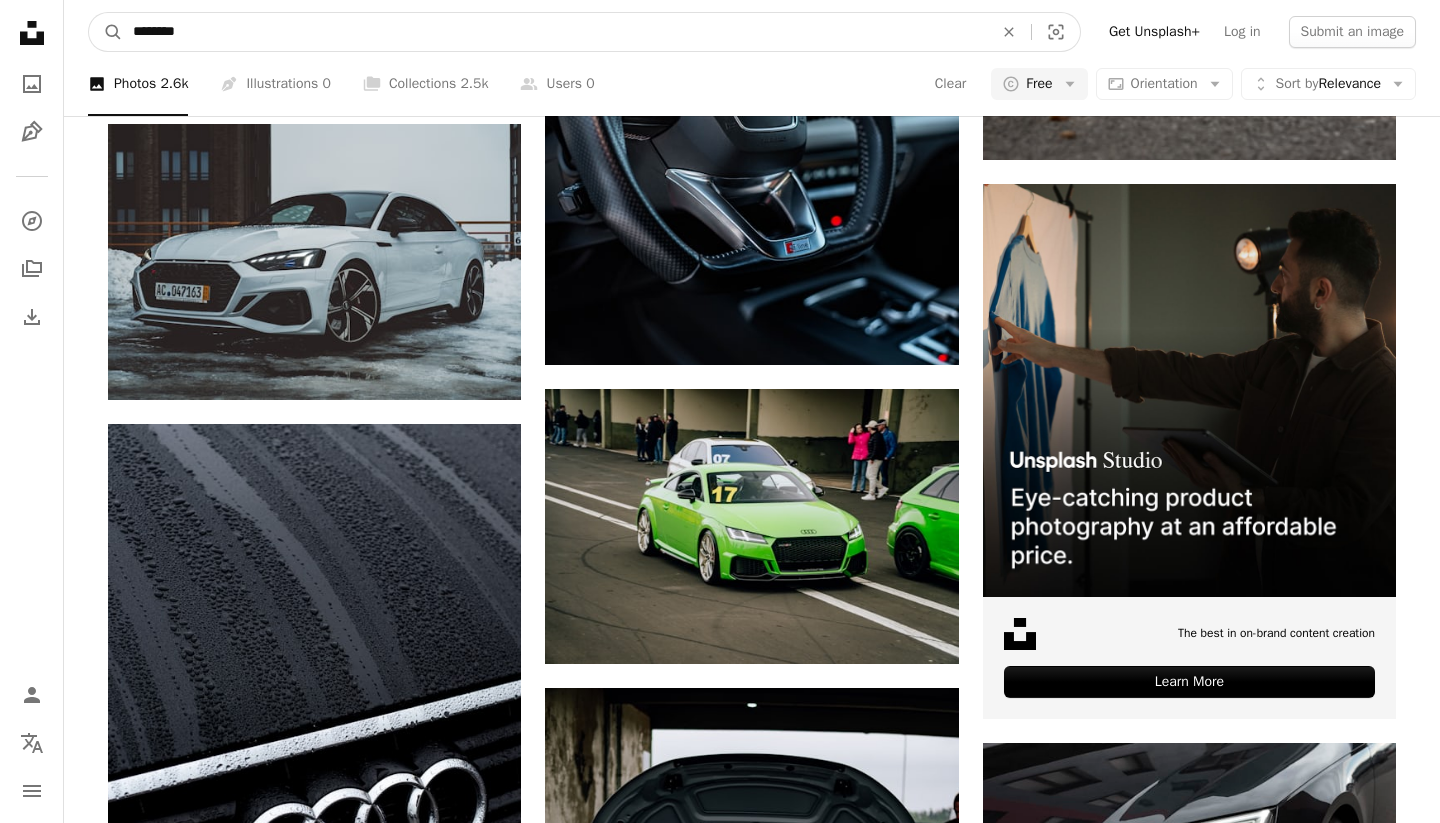 type on "*********" 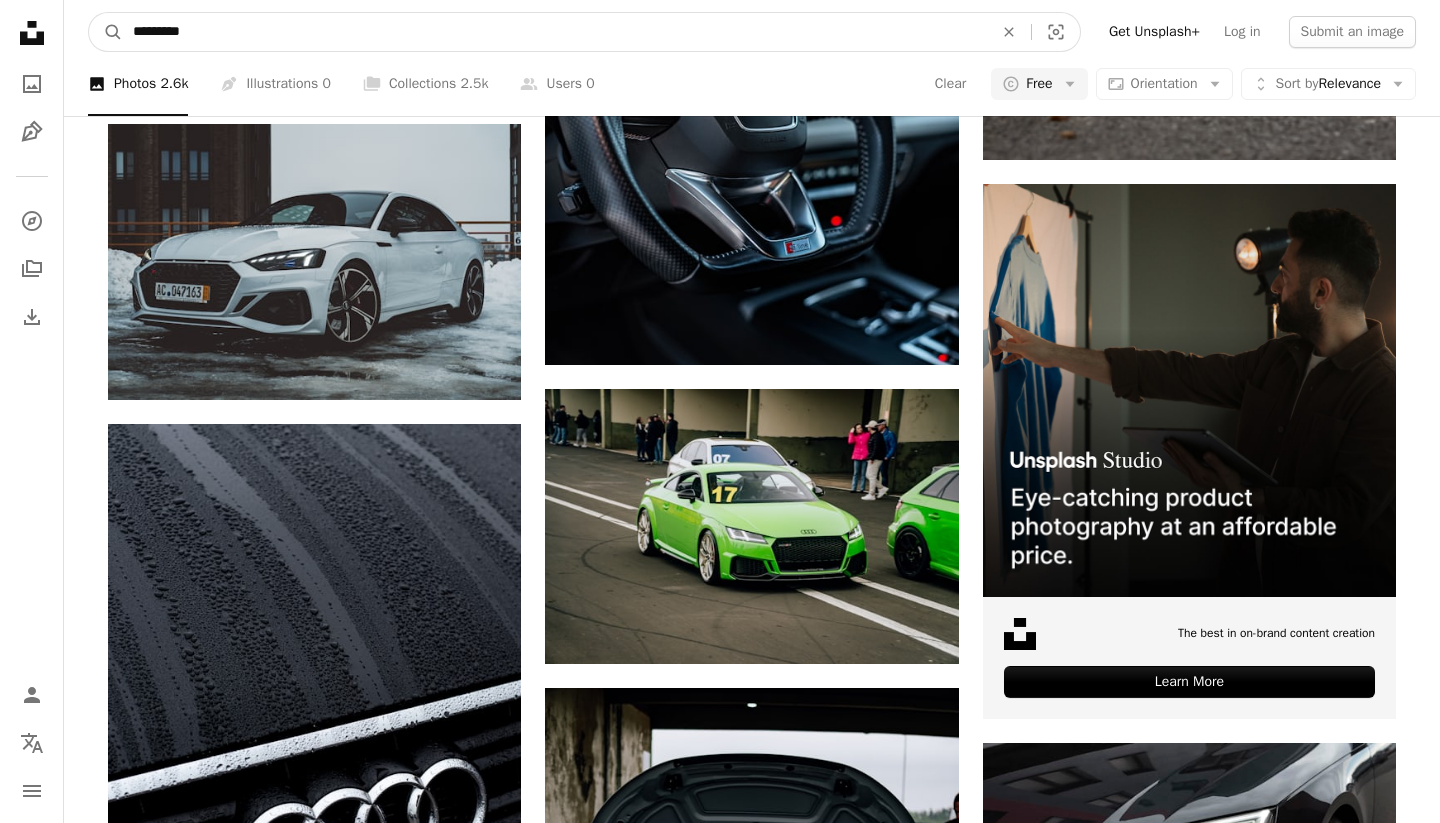click on "A magnifying glass" at bounding box center (106, 32) 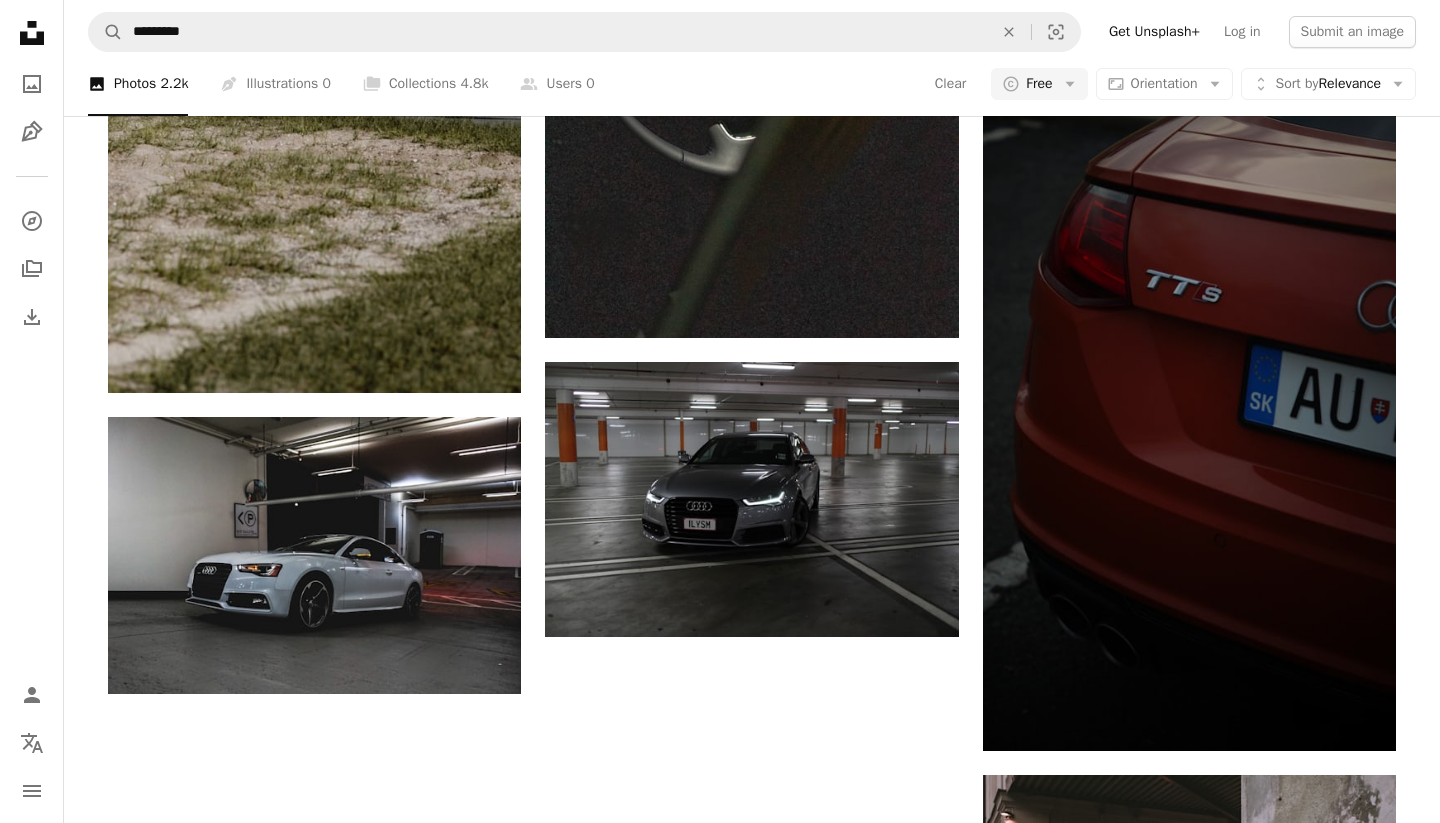 scroll, scrollTop: 2860, scrollLeft: 0, axis: vertical 